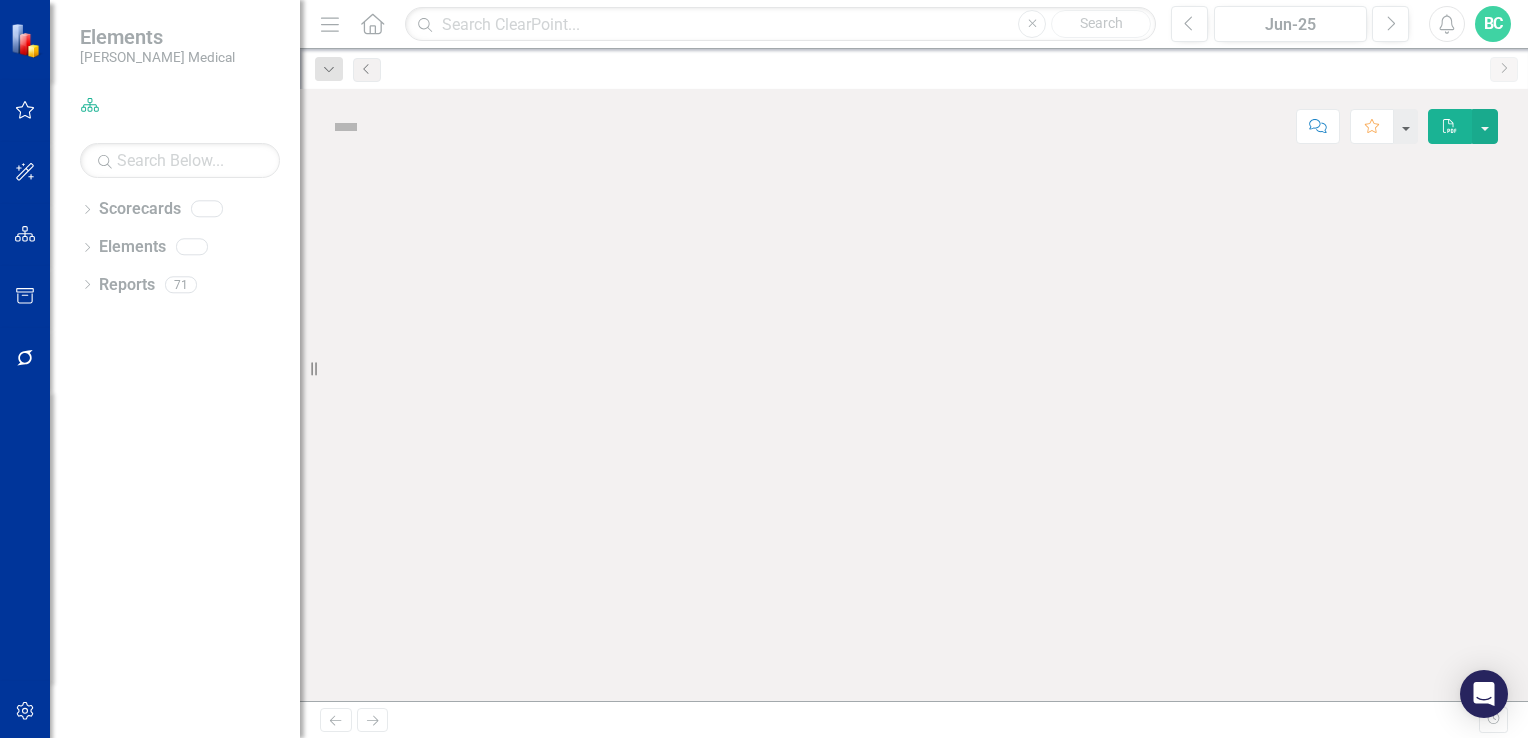 scroll, scrollTop: 0, scrollLeft: 0, axis: both 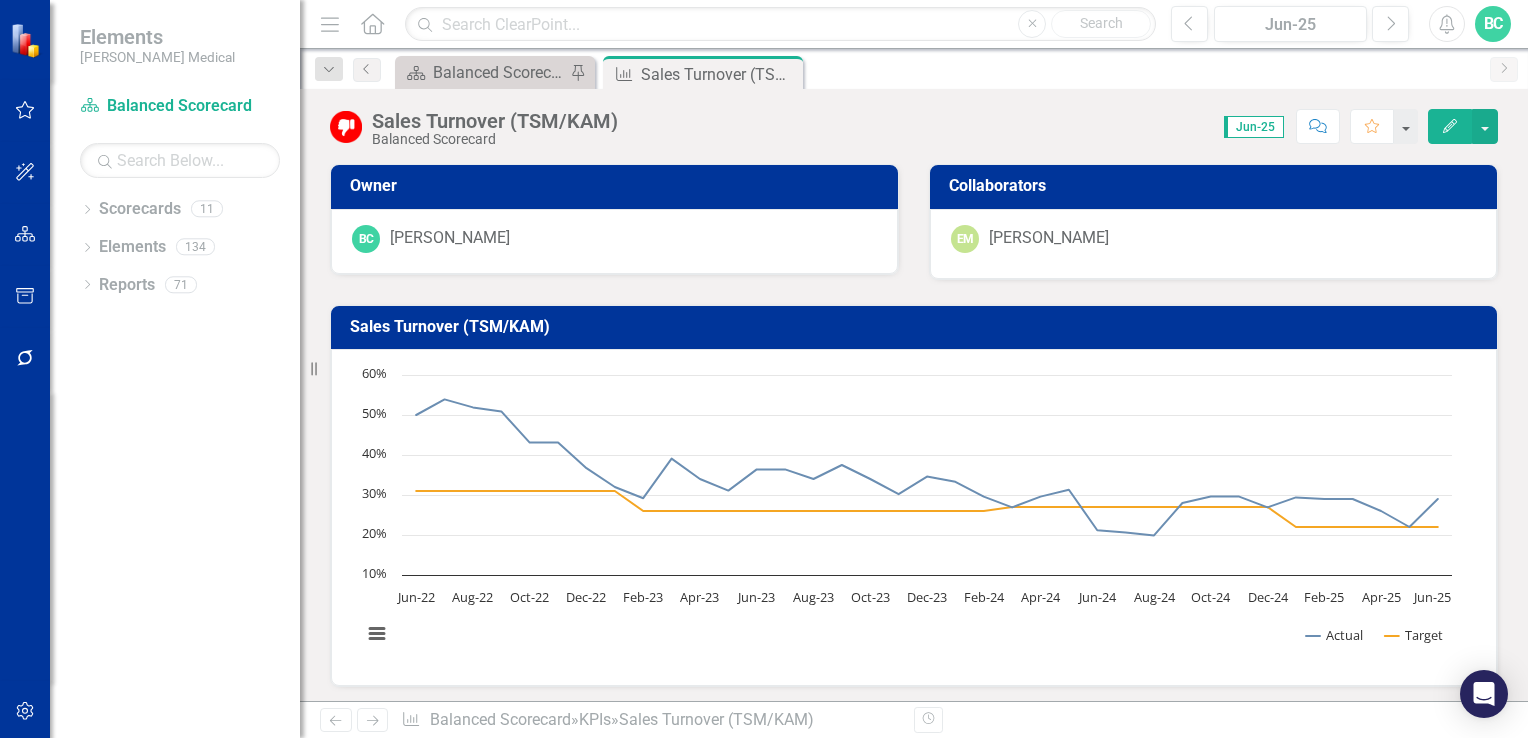click on "Sales Turnover (TSM/KAM)" at bounding box center [914, 328] 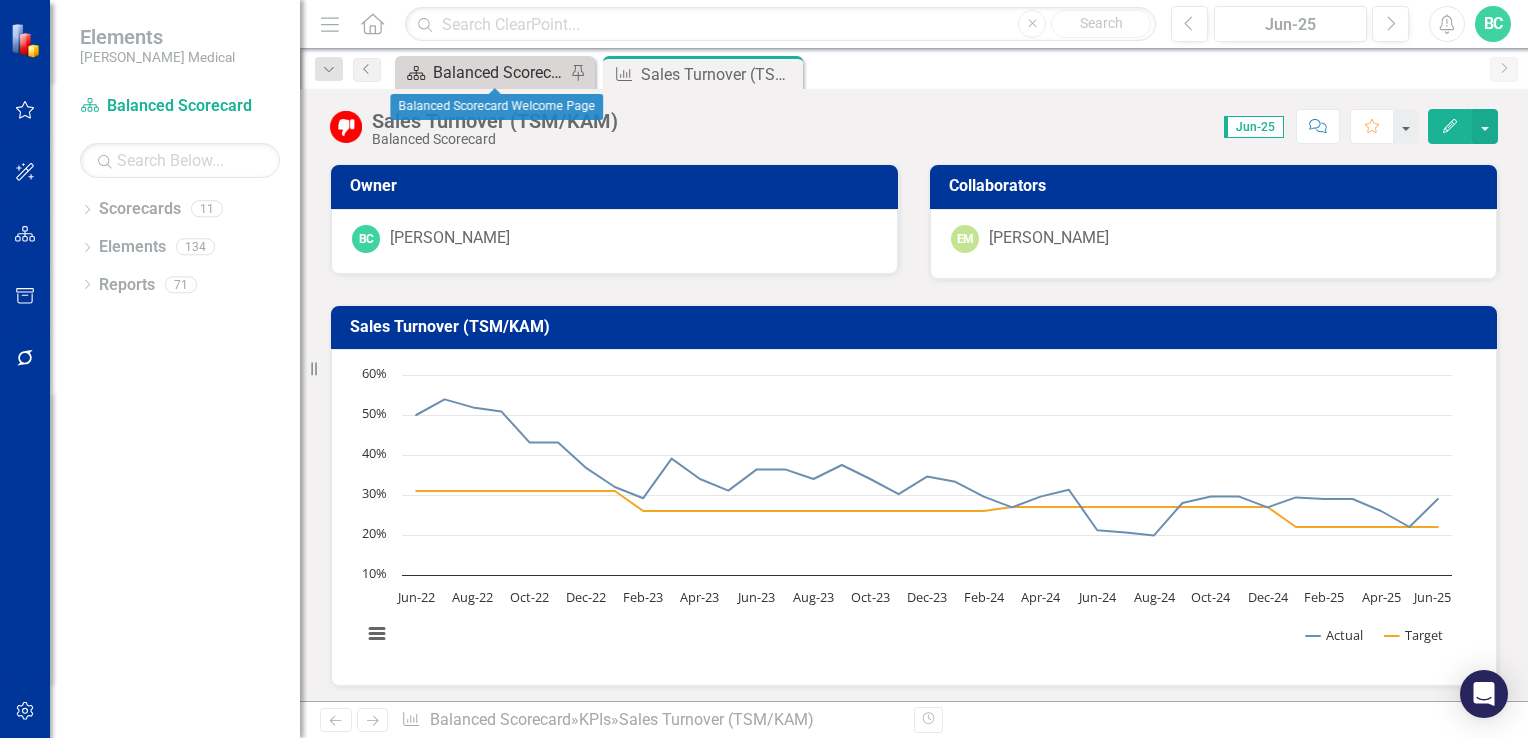 click on "Balanced Scorecard Welcome Page" at bounding box center [499, 72] 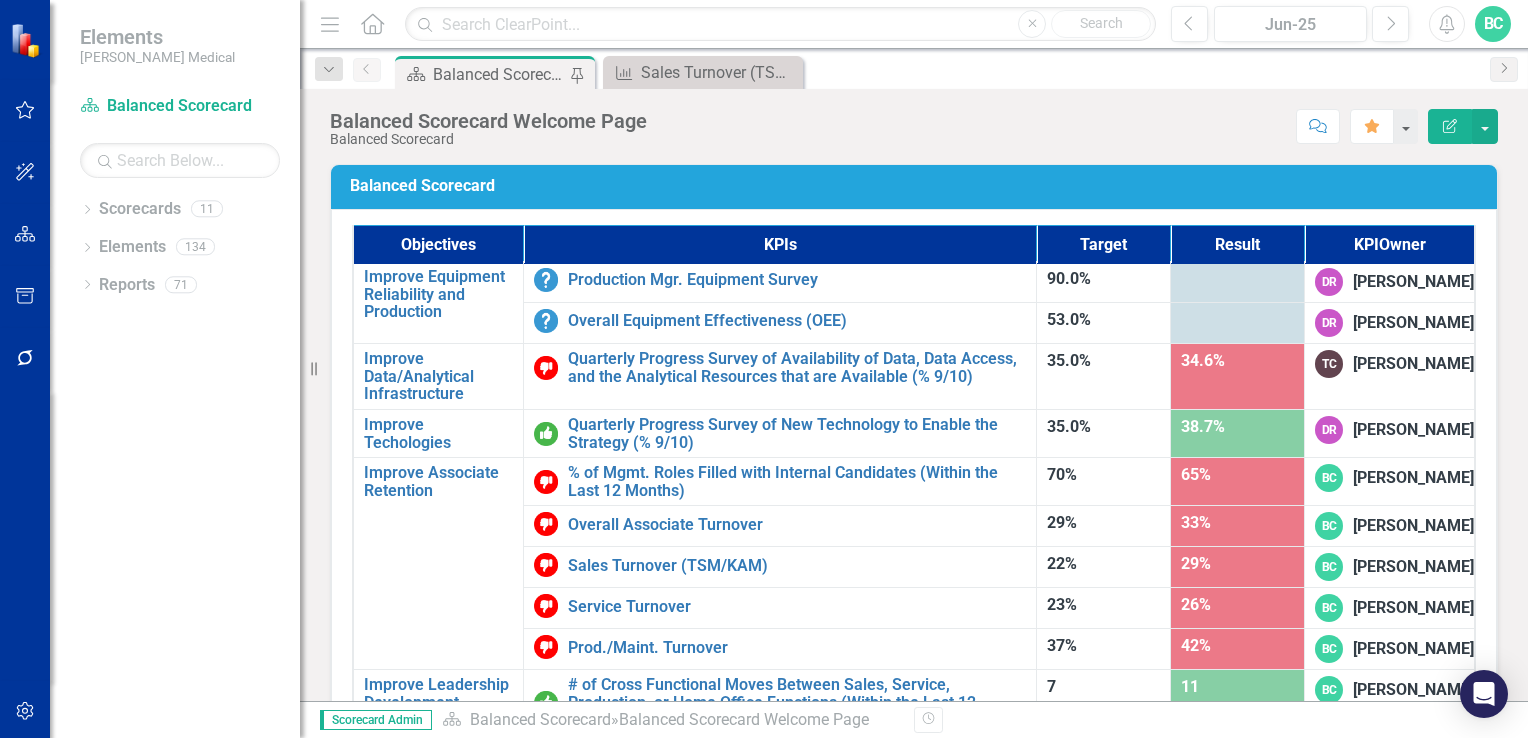 scroll, scrollTop: 1224, scrollLeft: 0, axis: vertical 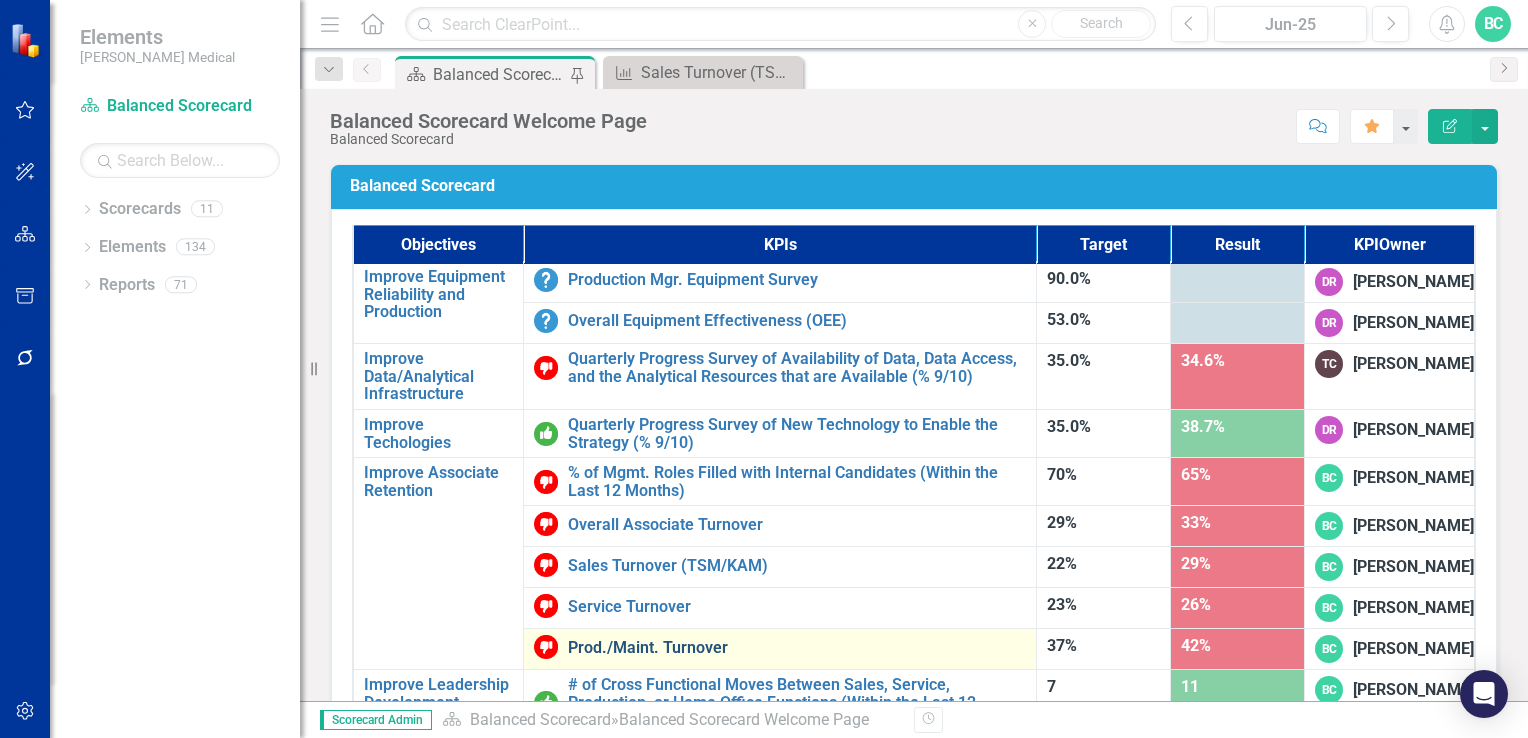click on "Prod./Maint. Turnover" at bounding box center (797, 648) 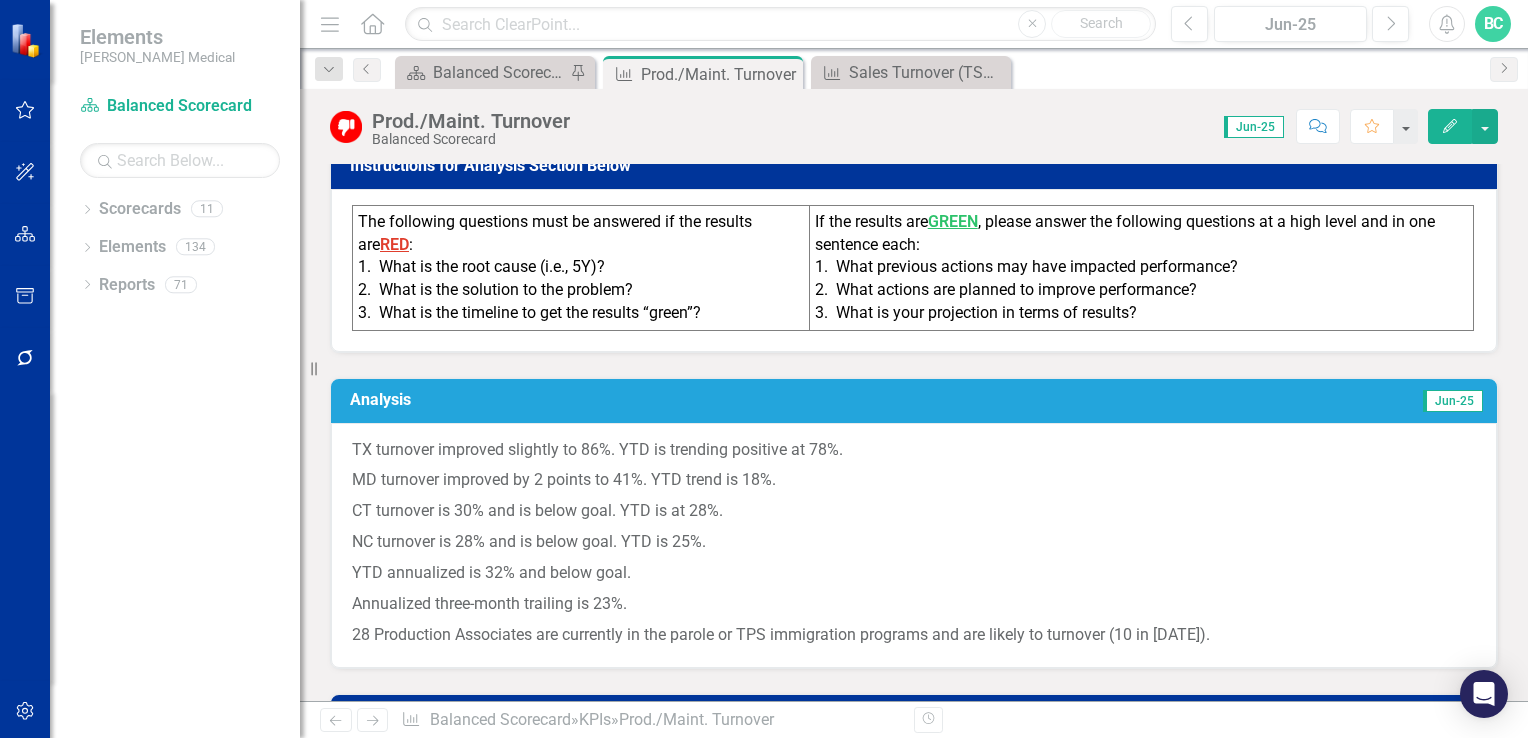 scroll, scrollTop: 627, scrollLeft: 0, axis: vertical 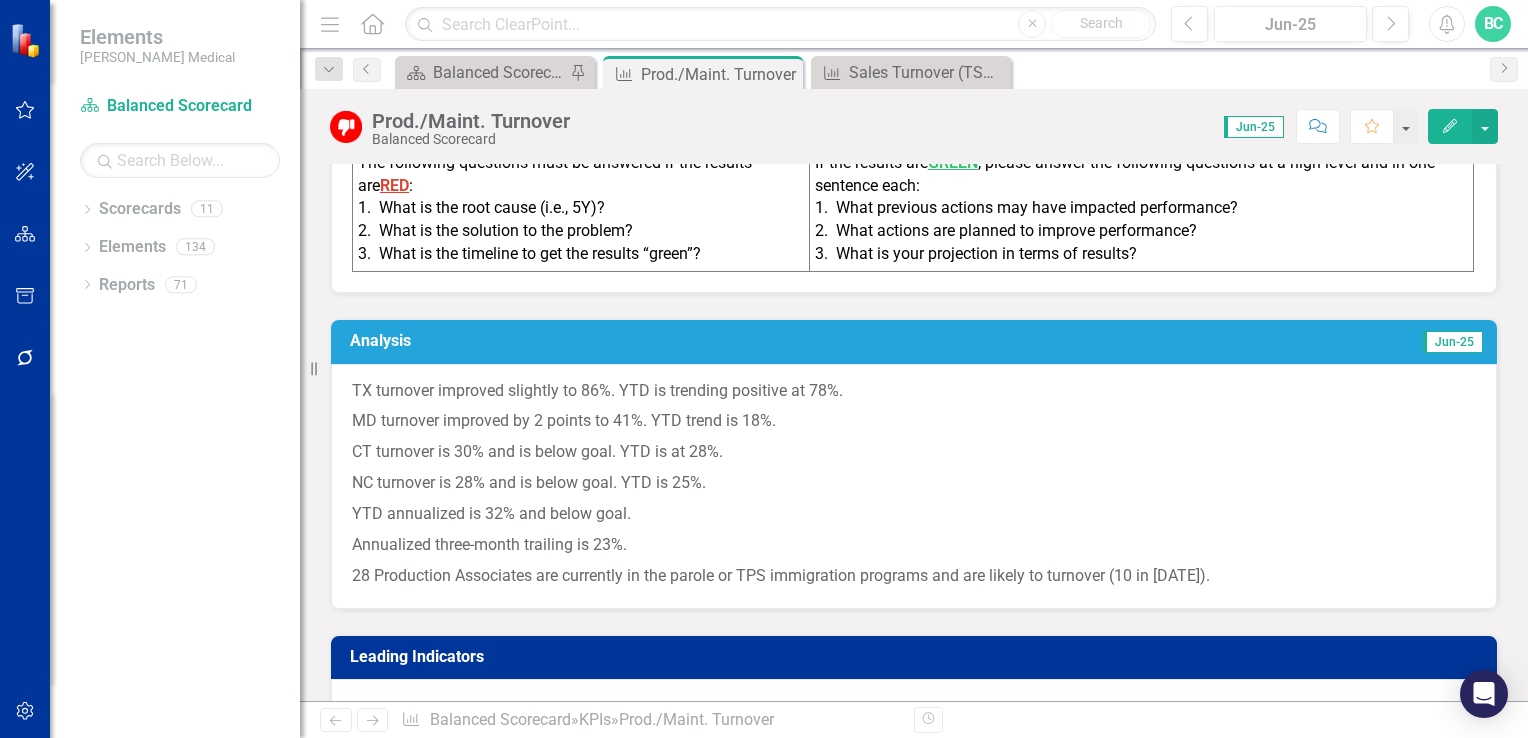 click on "Edit" at bounding box center (1450, 126) 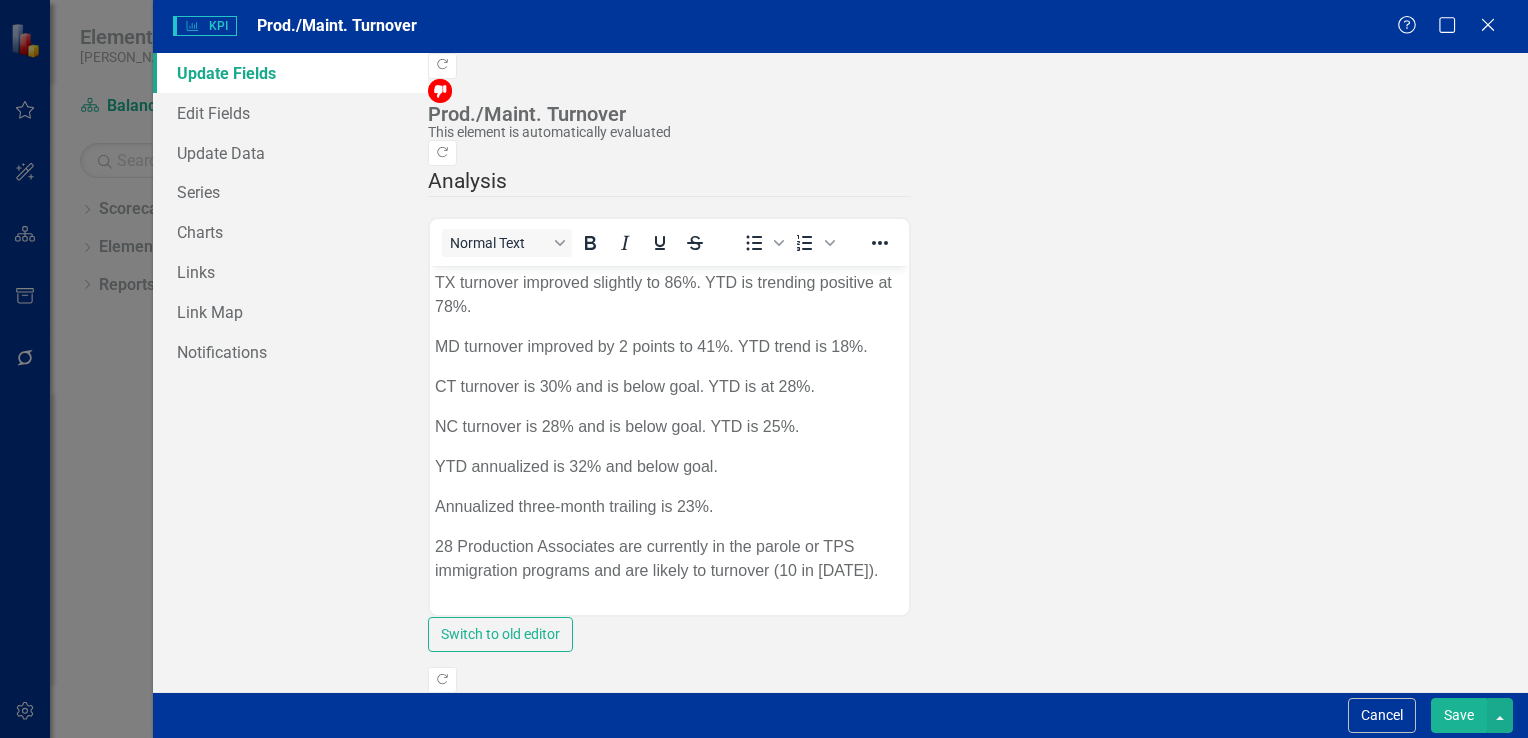 scroll, scrollTop: 0, scrollLeft: 0, axis: both 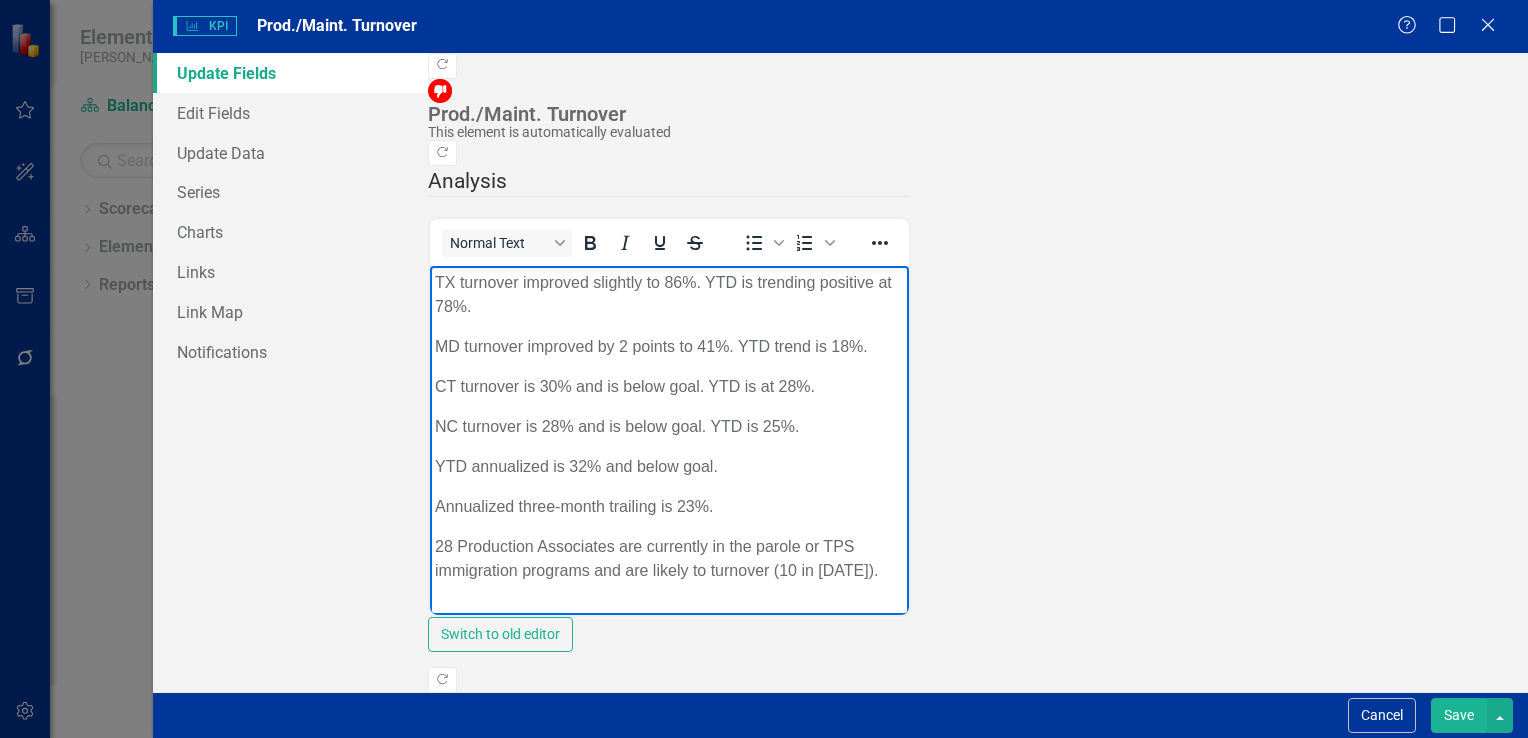 click on "TX turnover improved slightly to 86%. YTD is trending positive at 78%." at bounding box center (668, 295) 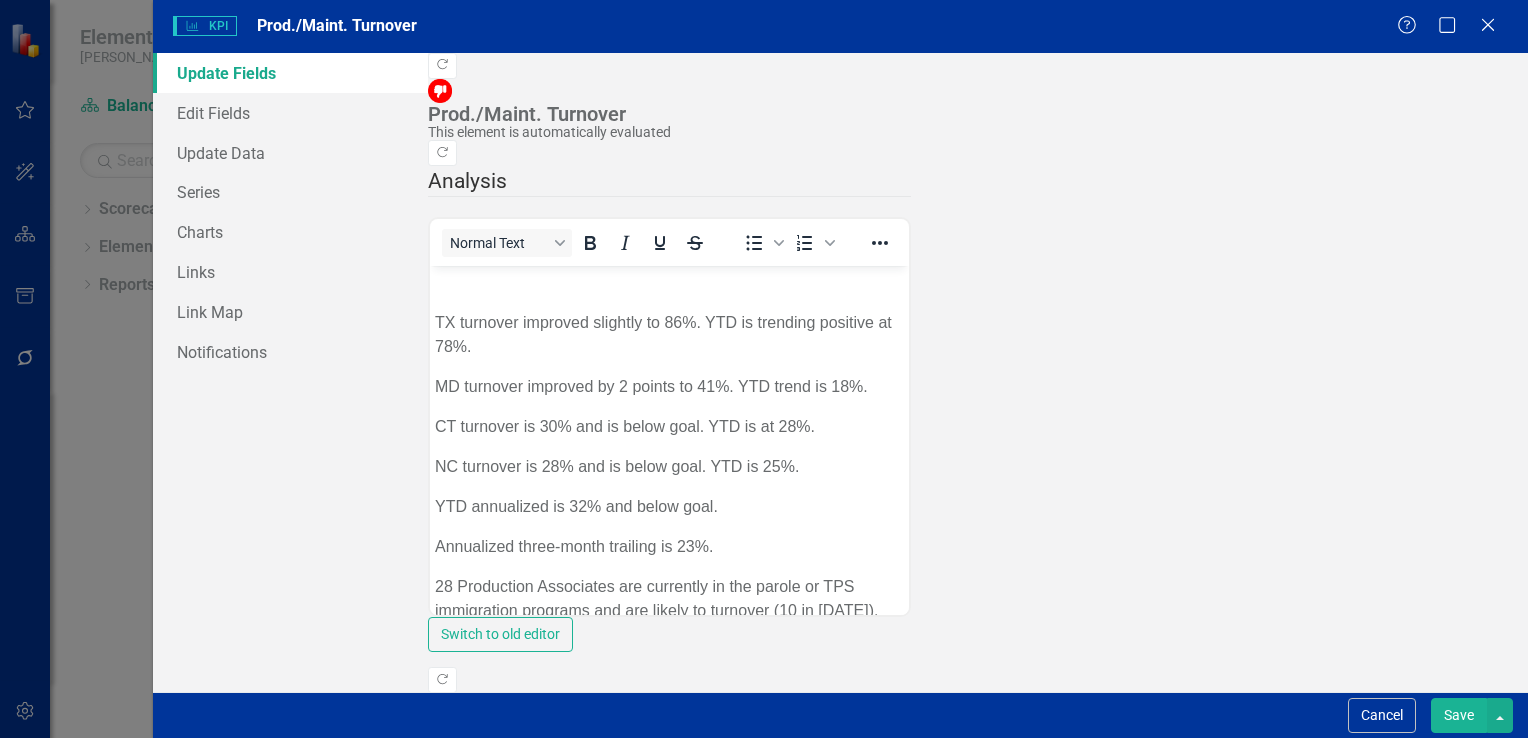 click on "Save" at bounding box center (1459, 715) 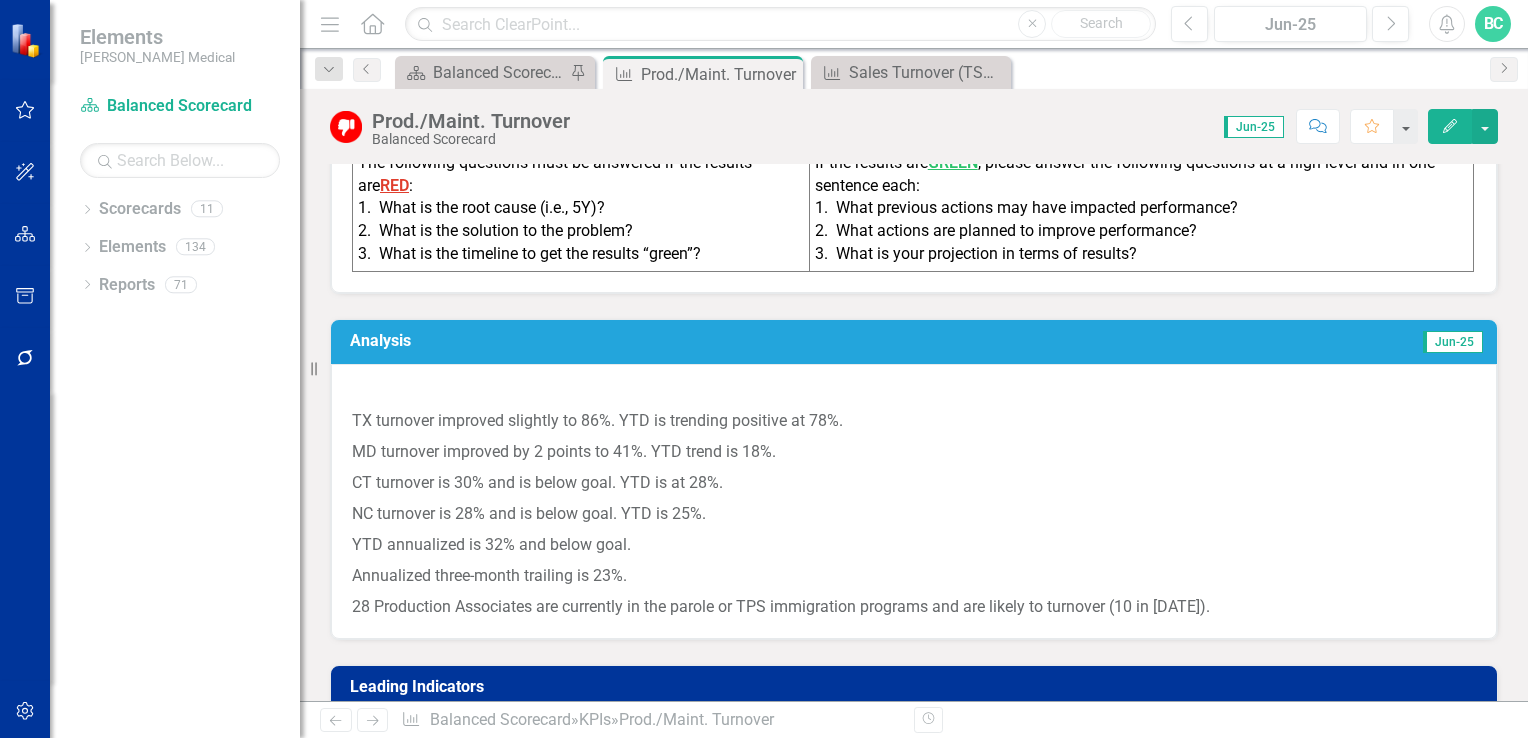 click on "Edit" 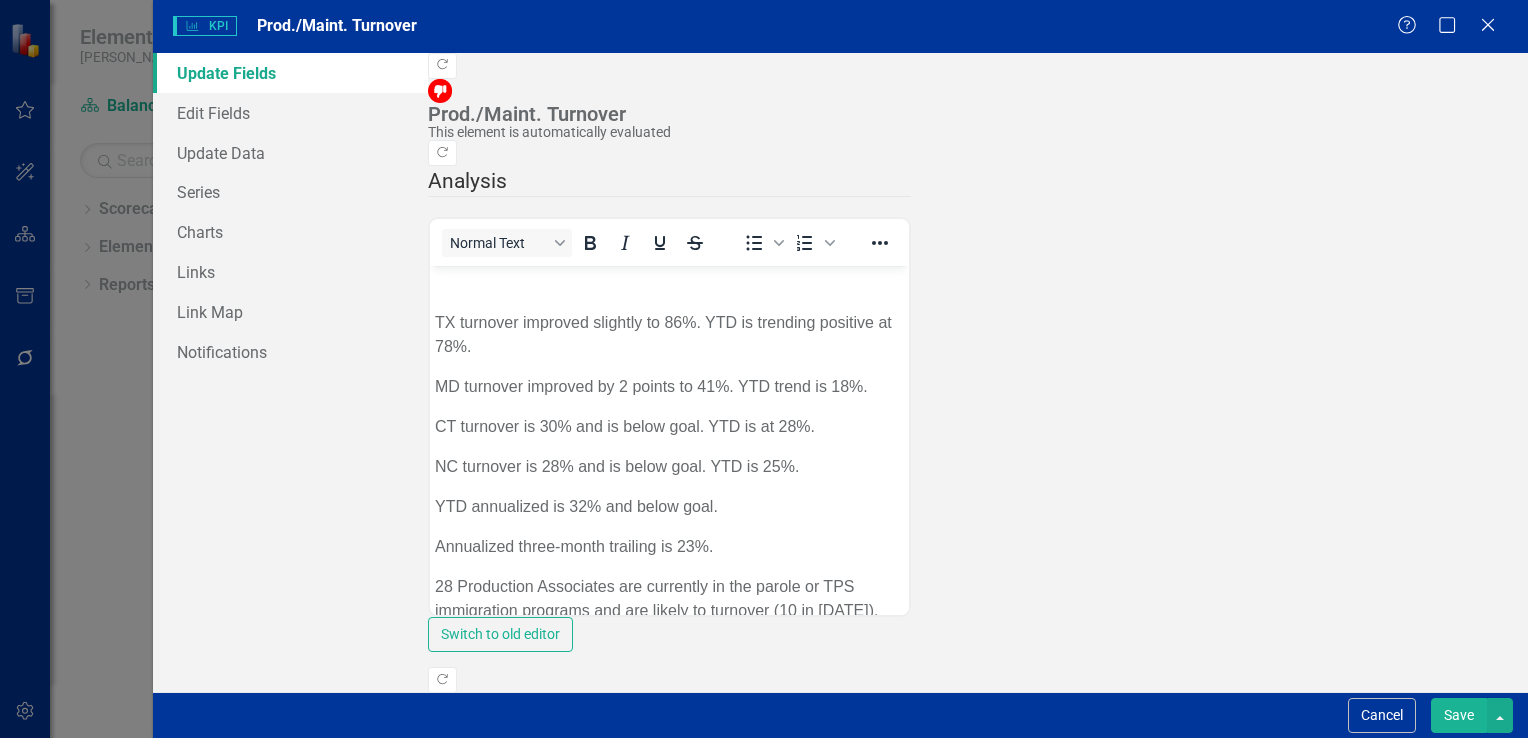 scroll, scrollTop: 0, scrollLeft: 0, axis: both 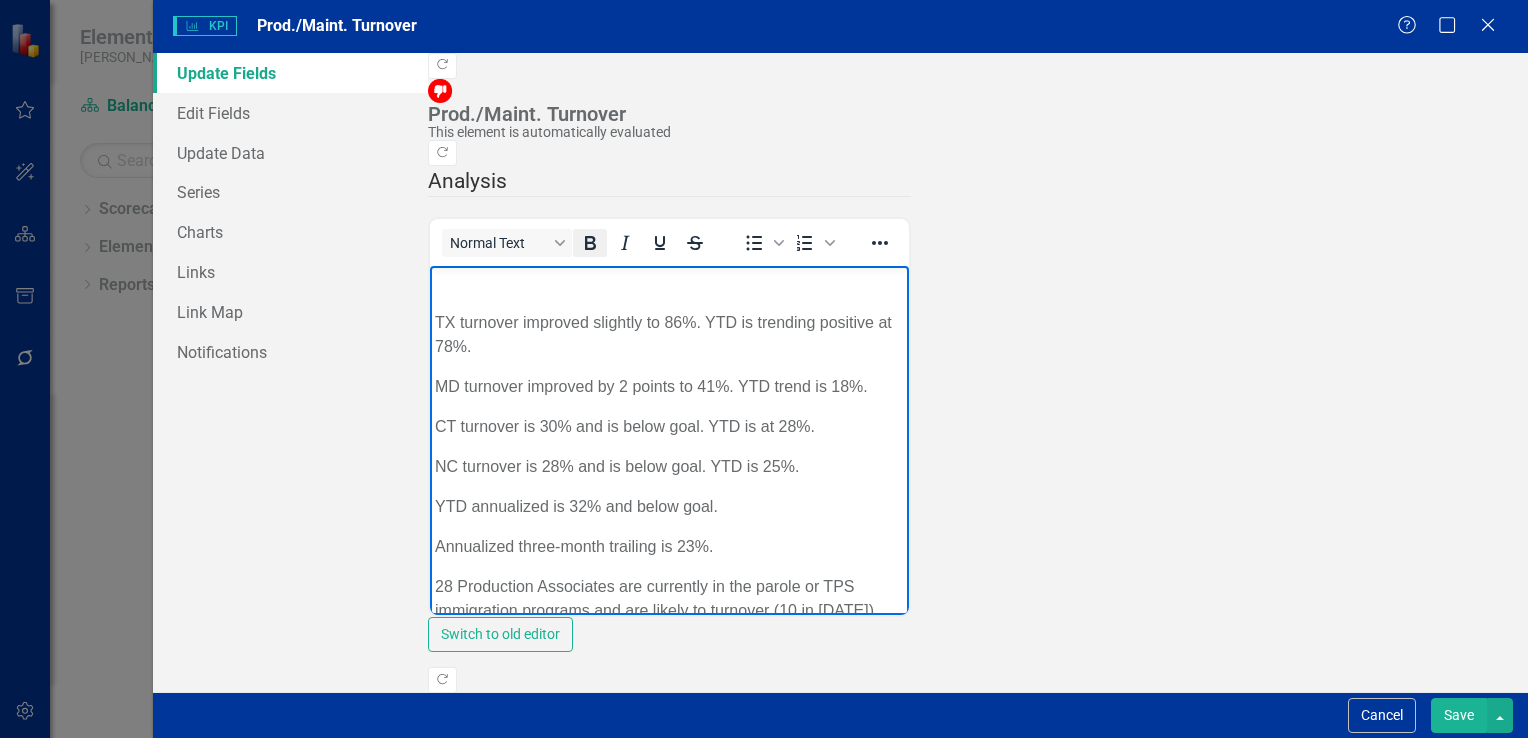 click 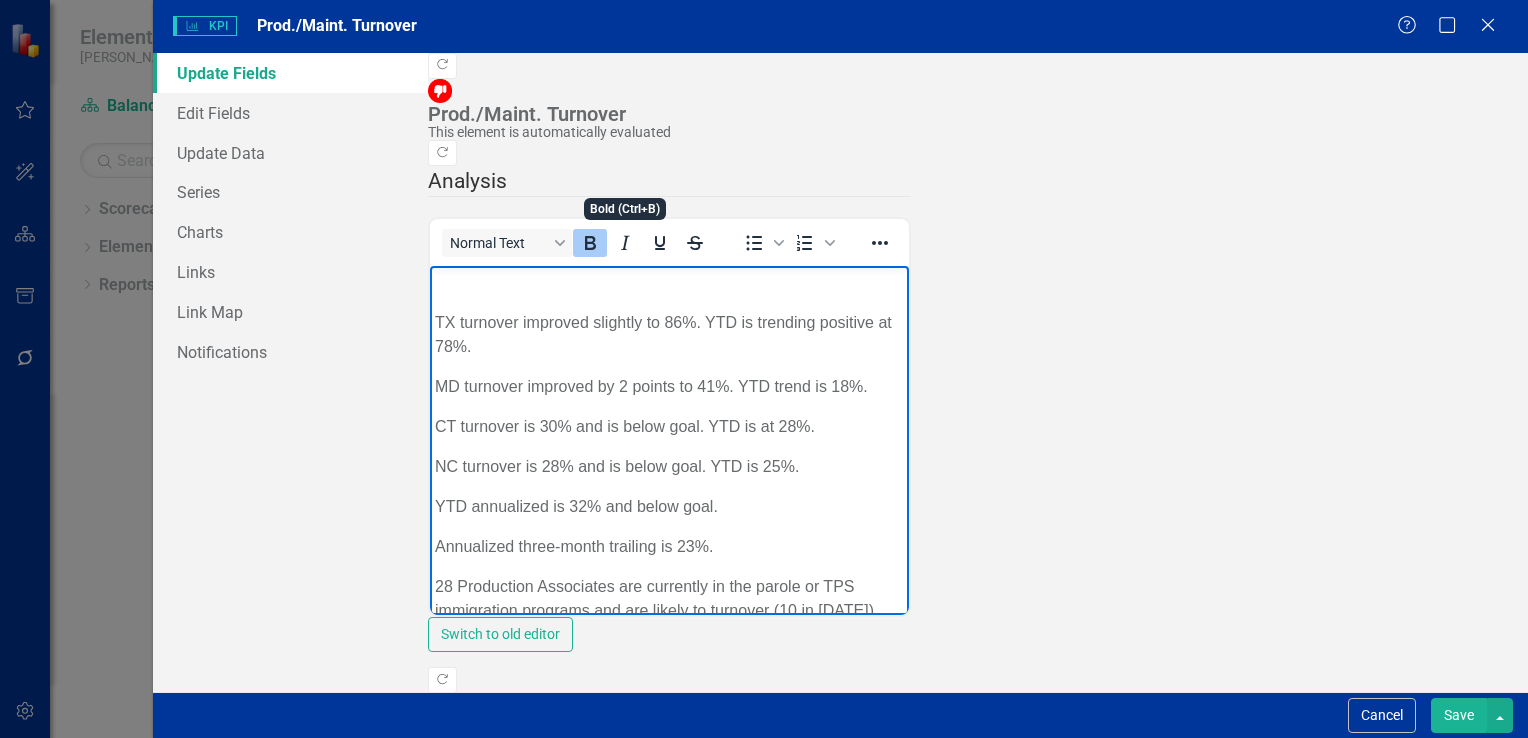 type 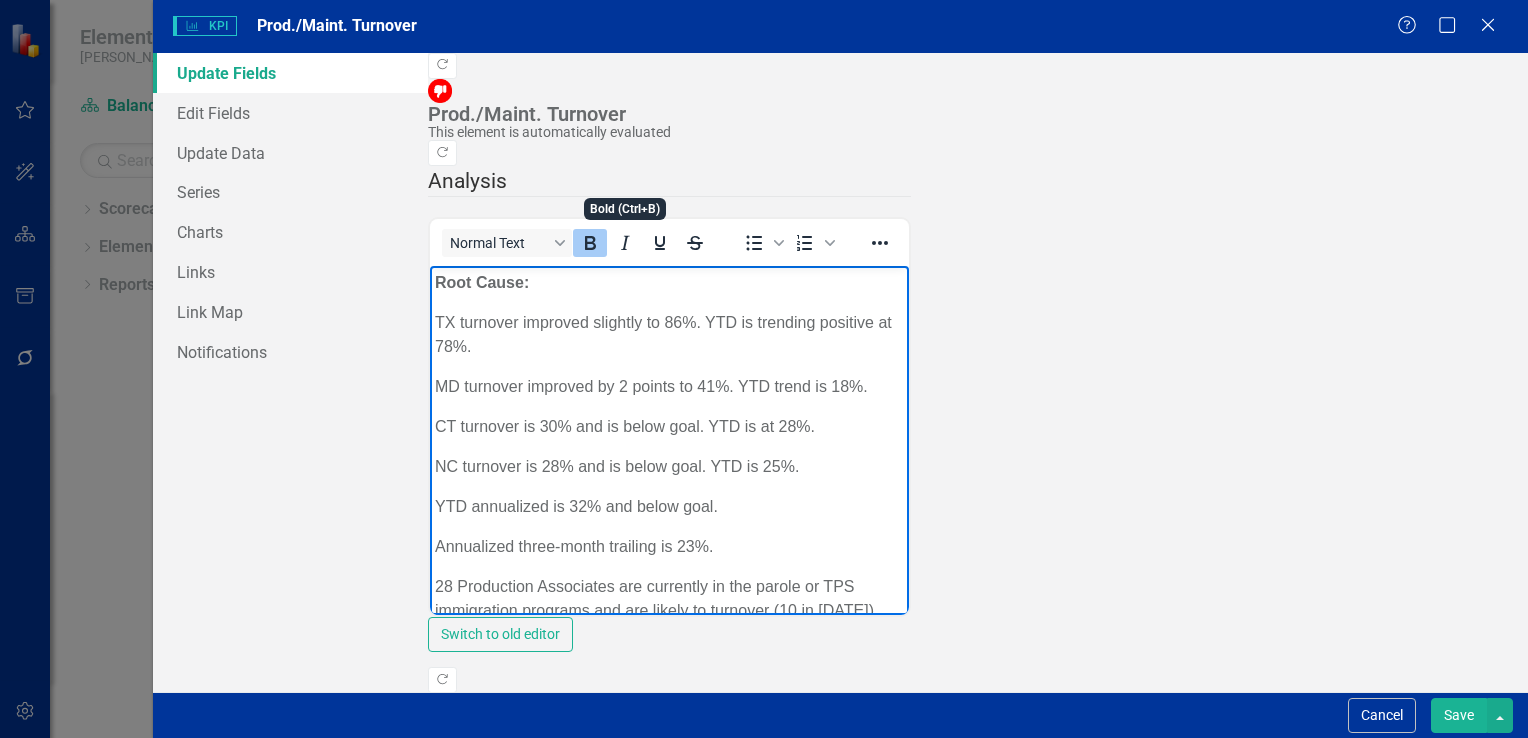 click 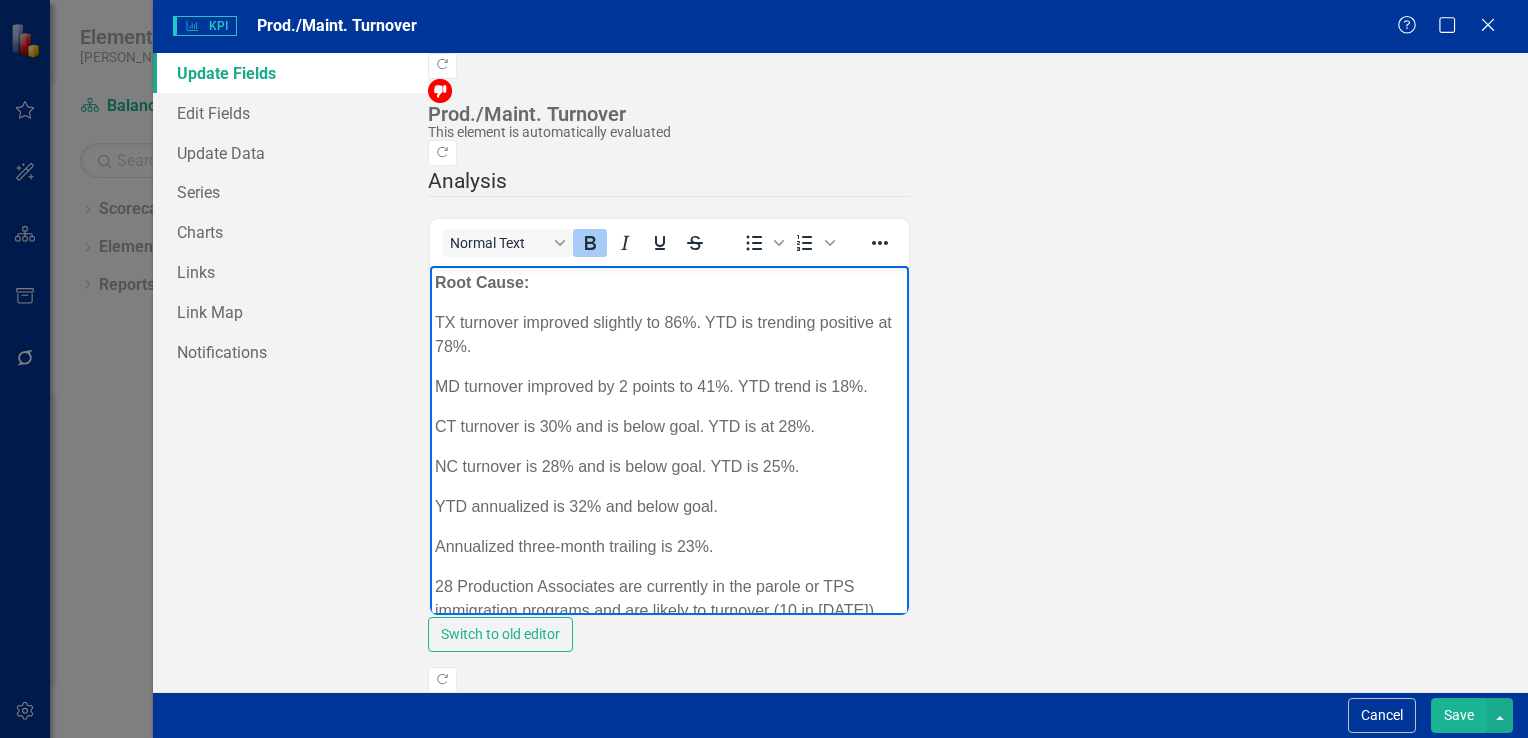 click 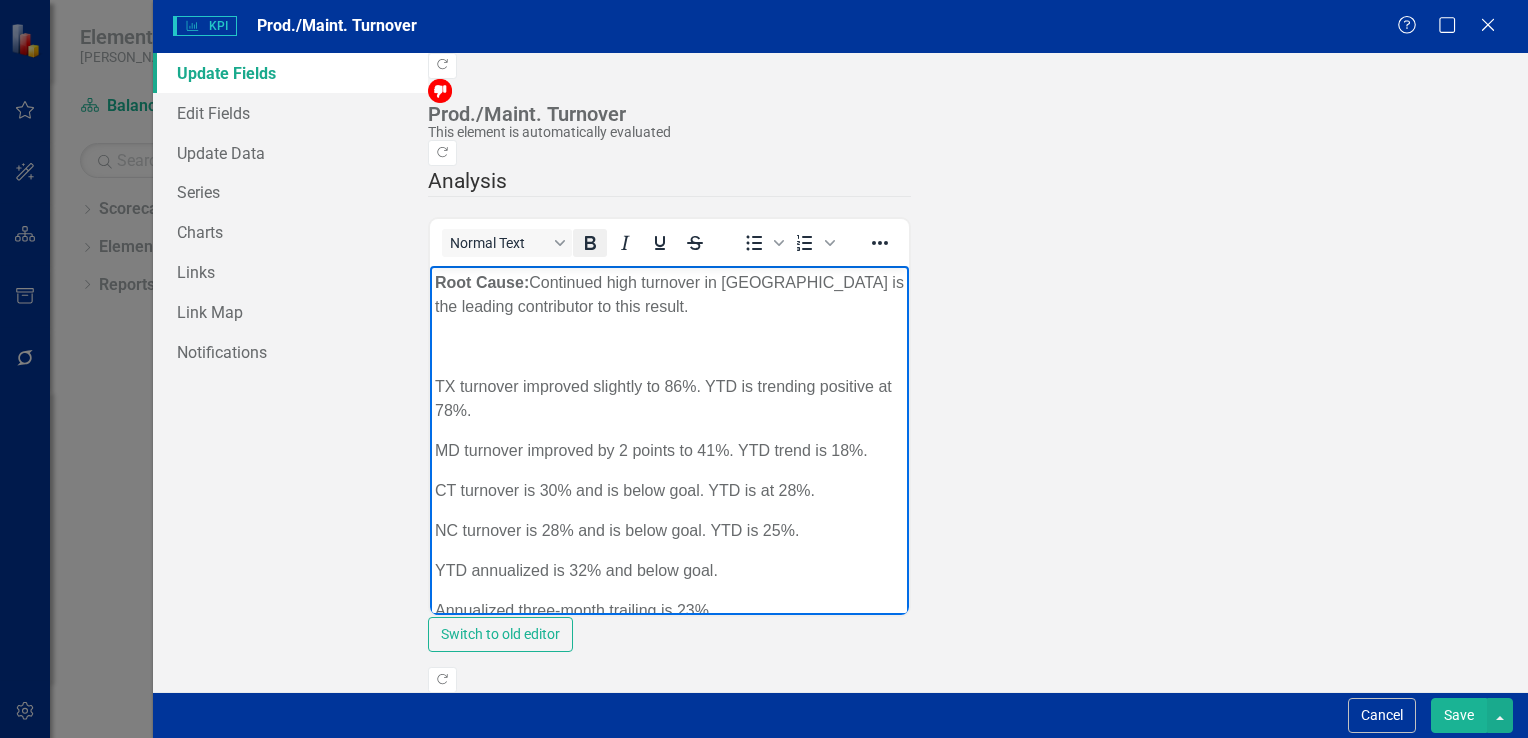 click 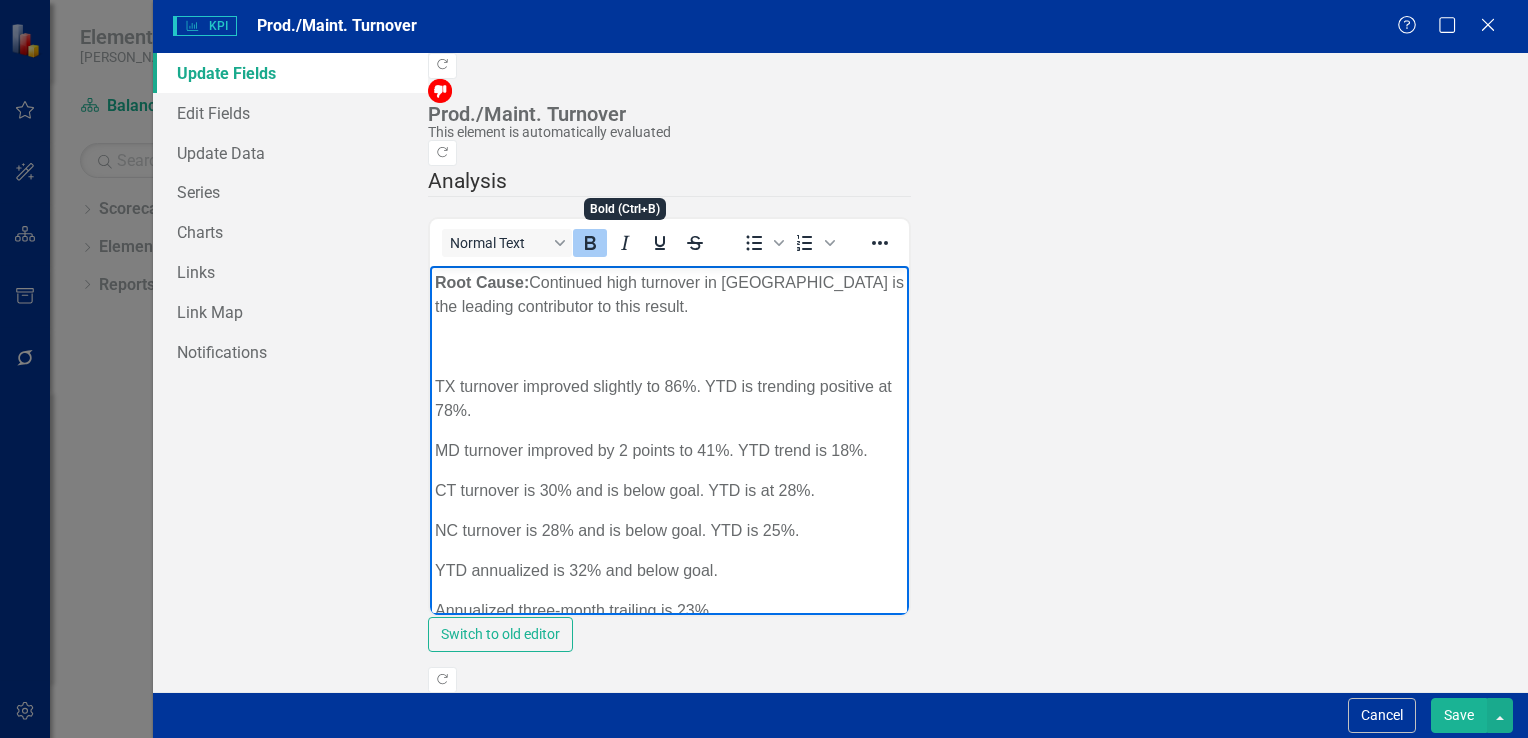 click 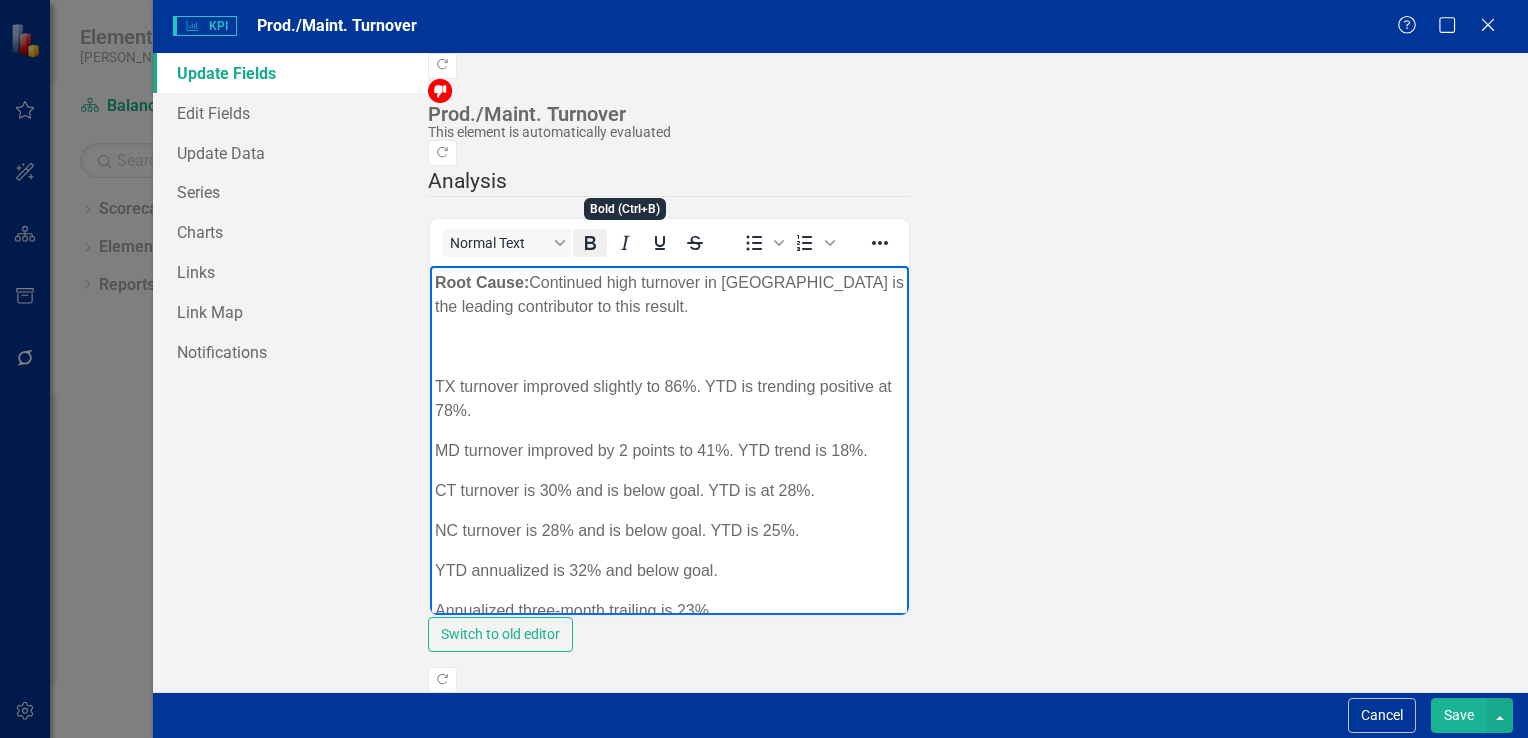click 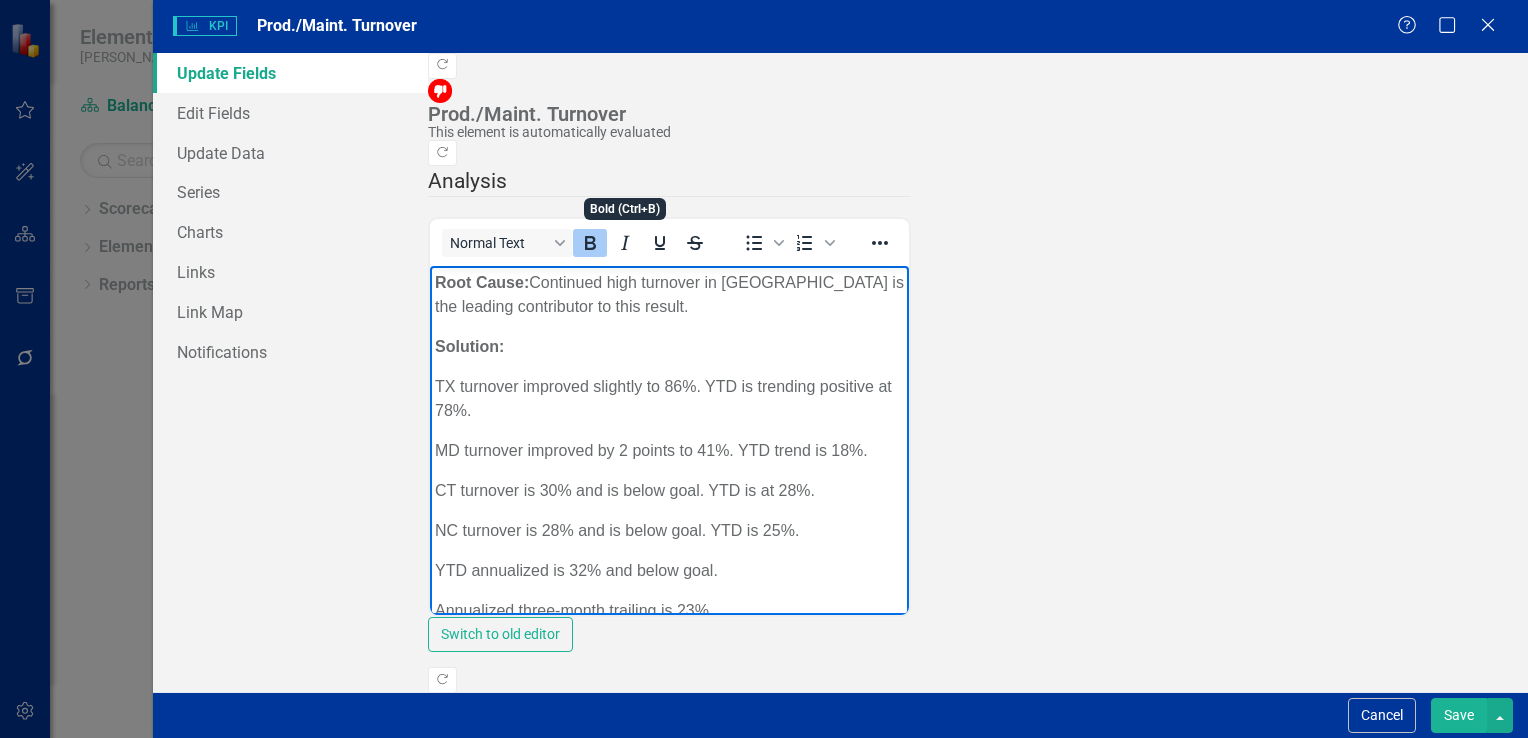 click 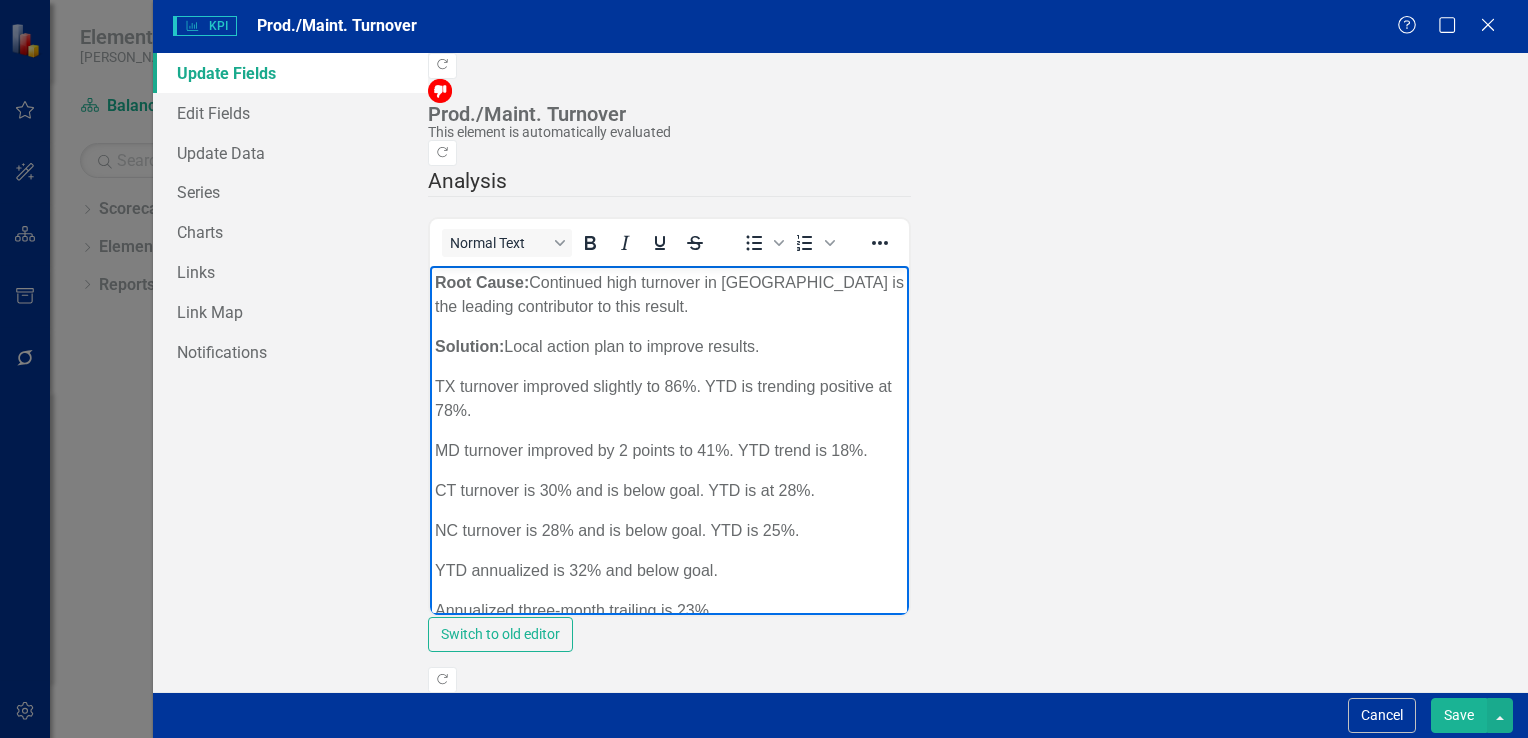 click on "TX turnover improved slightly to 86%. YTD is trending positive at 78%." at bounding box center (668, 399) 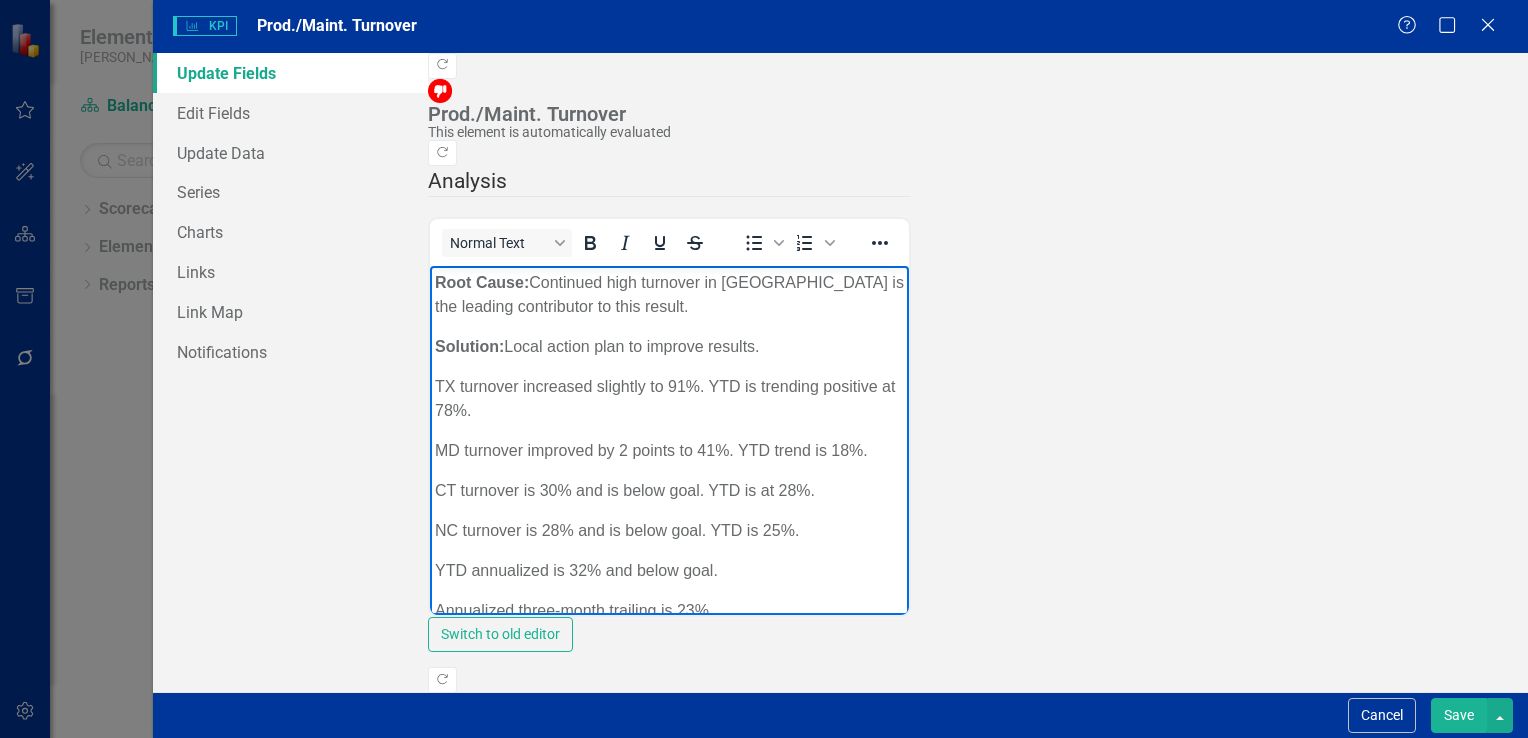 click on "TX turnover increased slightly to 91%. YTD is trending positive at 78%." at bounding box center (668, 399) 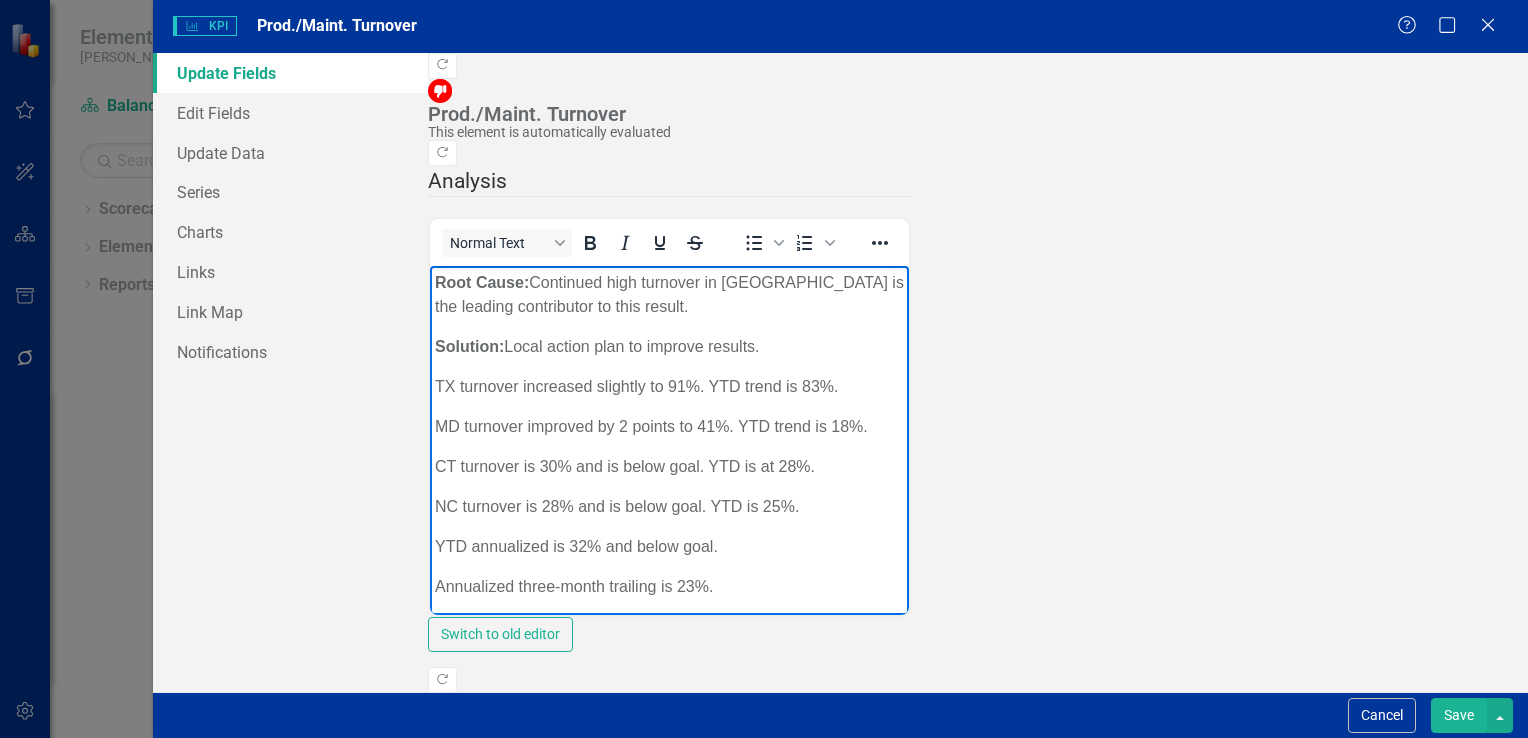 click on "MD turnover improved by 2 points to 41%. YTD trend is 18%." at bounding box center [668, 427] 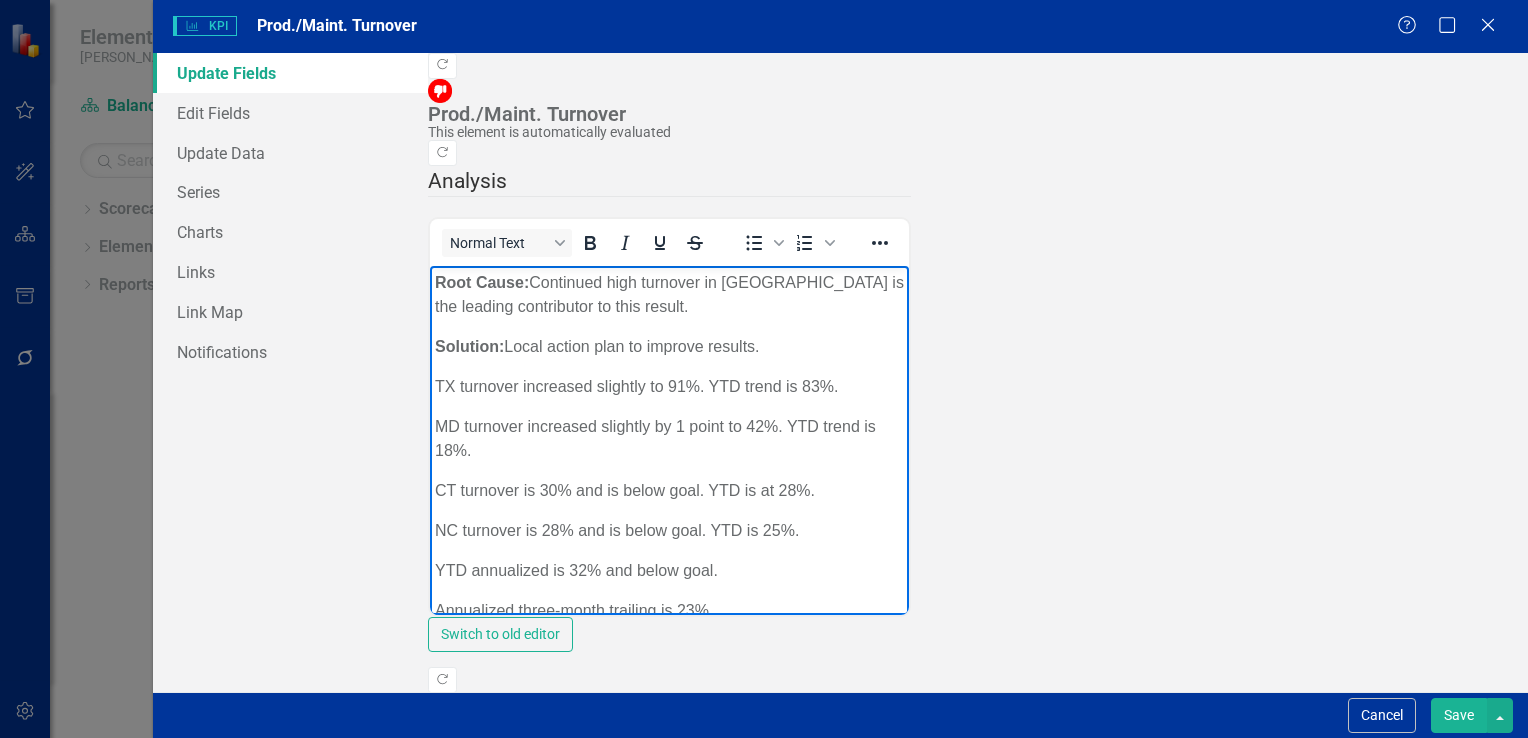 click on "MD turnover increased slightly by 1 point to 42%. YTD trend is 18%." at bounding box center [668, 439] 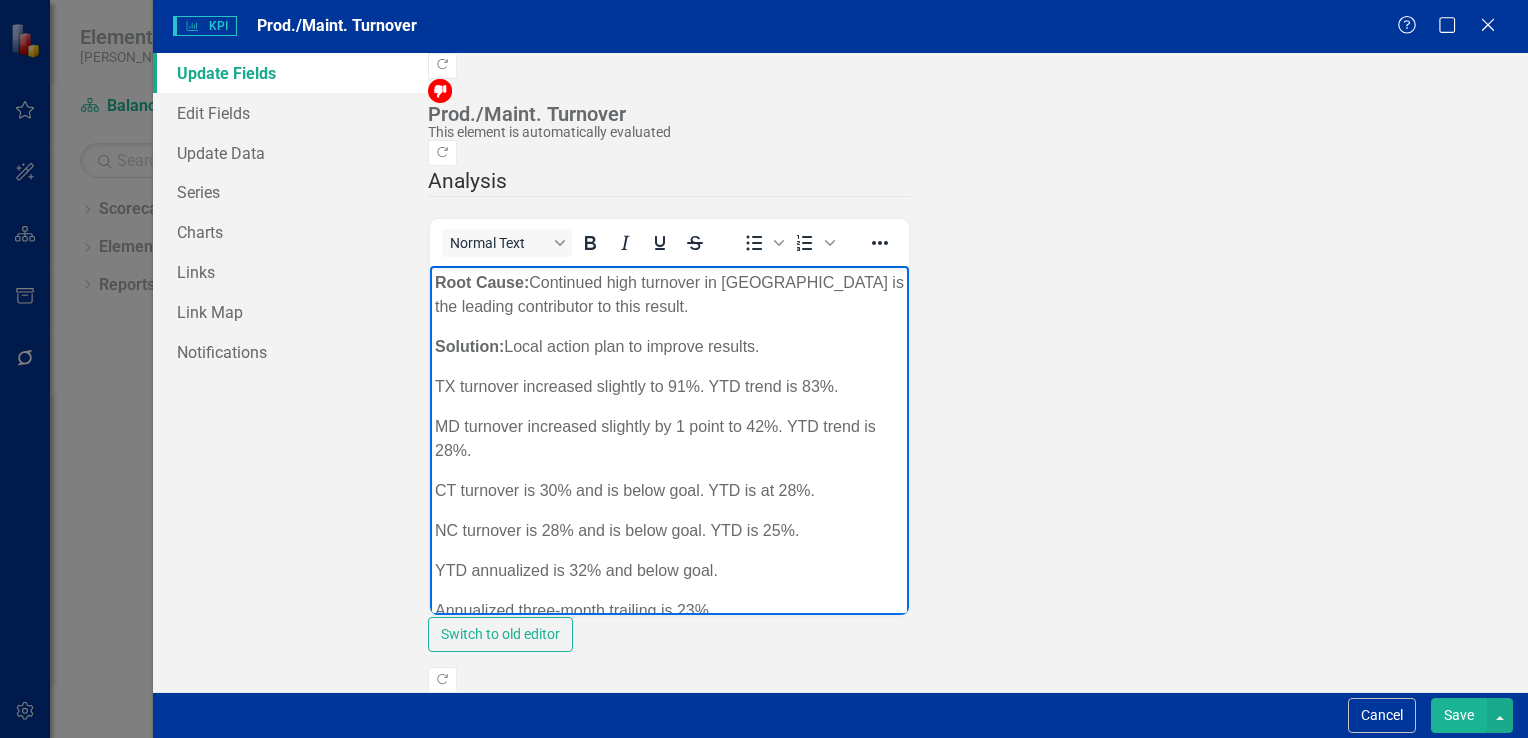 click on "CT turnover is 30% and is below goal. YTD is at 28%." at bounding box center (668, 491) 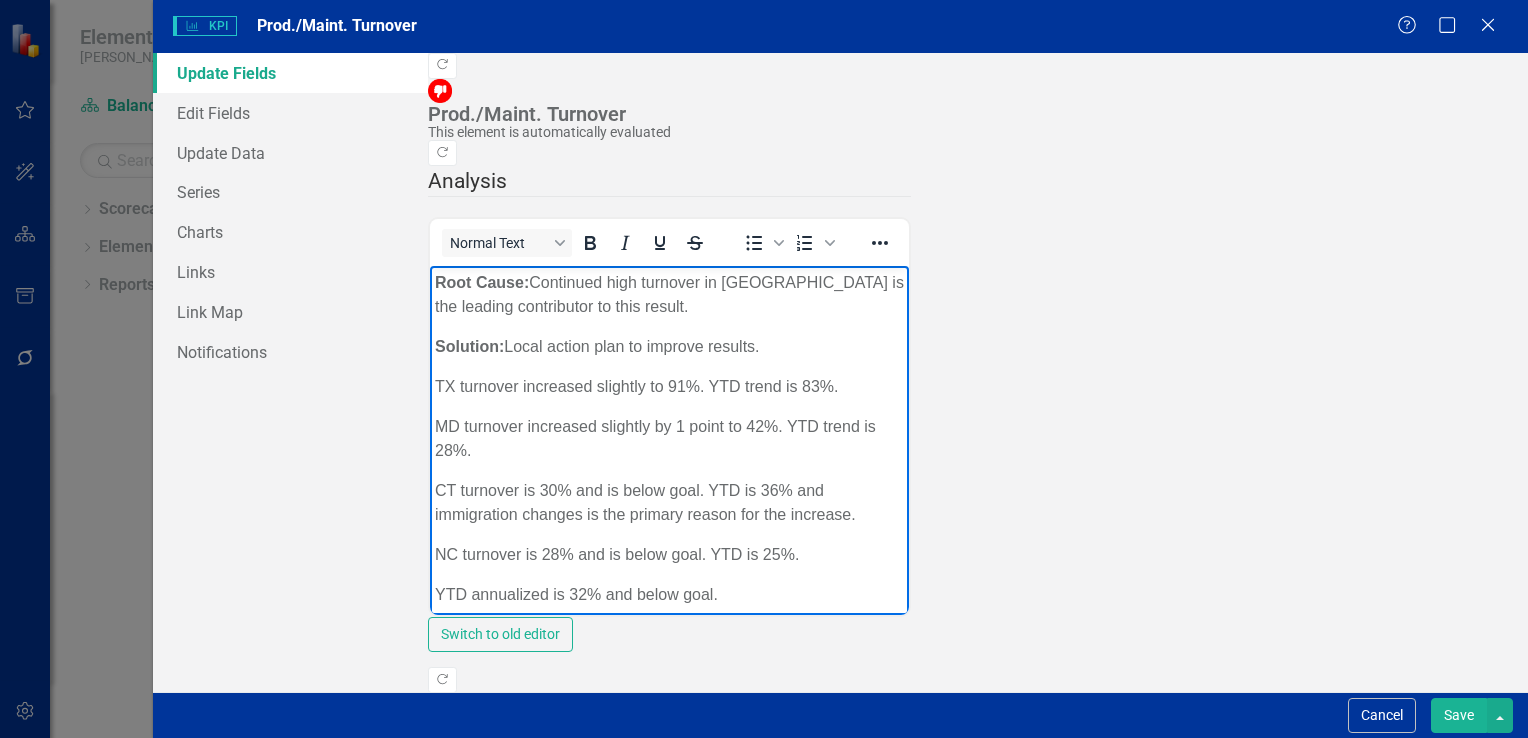 click on "NC turnover is 28% and is below goal. YTD is 25%." at bounding box center [668, 555] 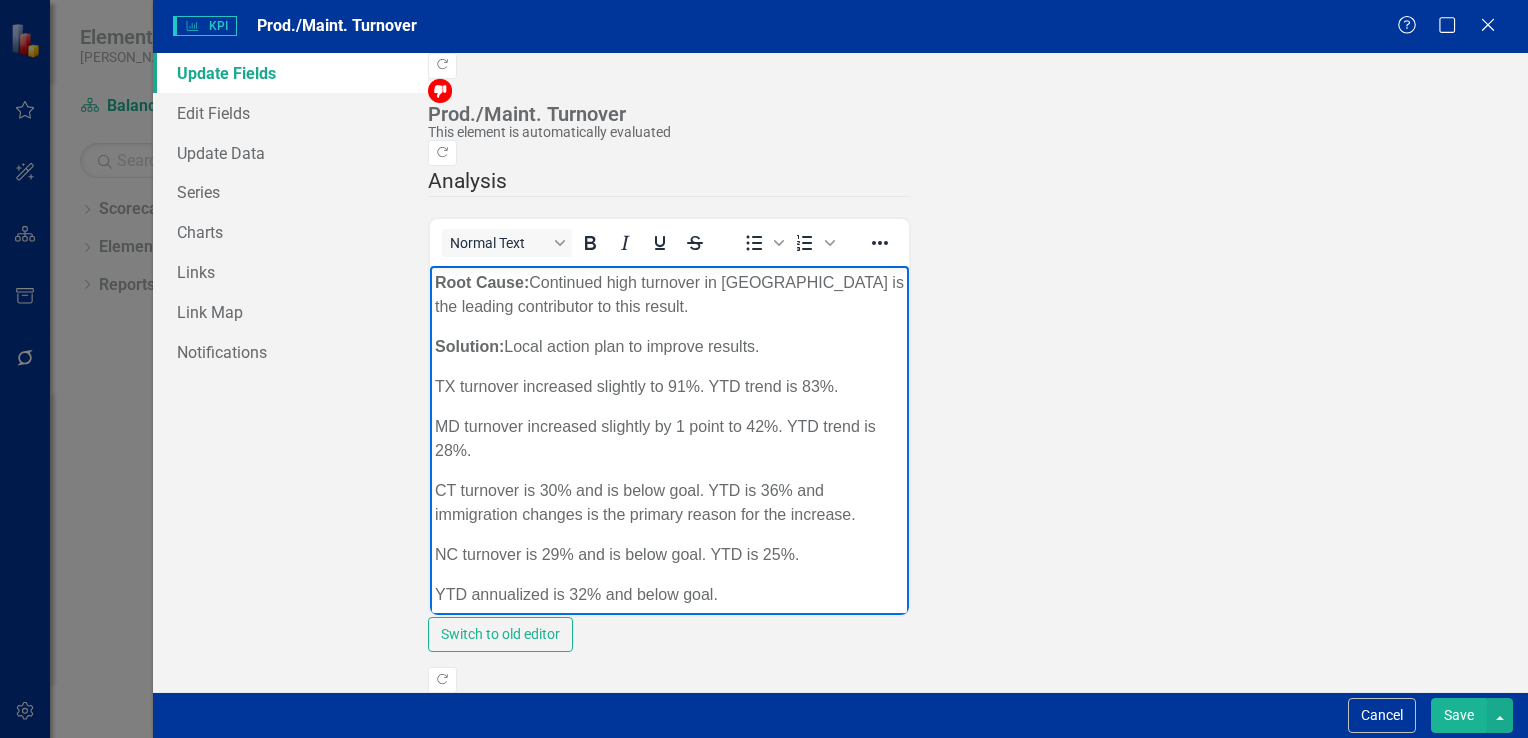 click on "NC turnover is 29% and is below goal. YTD is 25%." at bounding box center [668, 555] 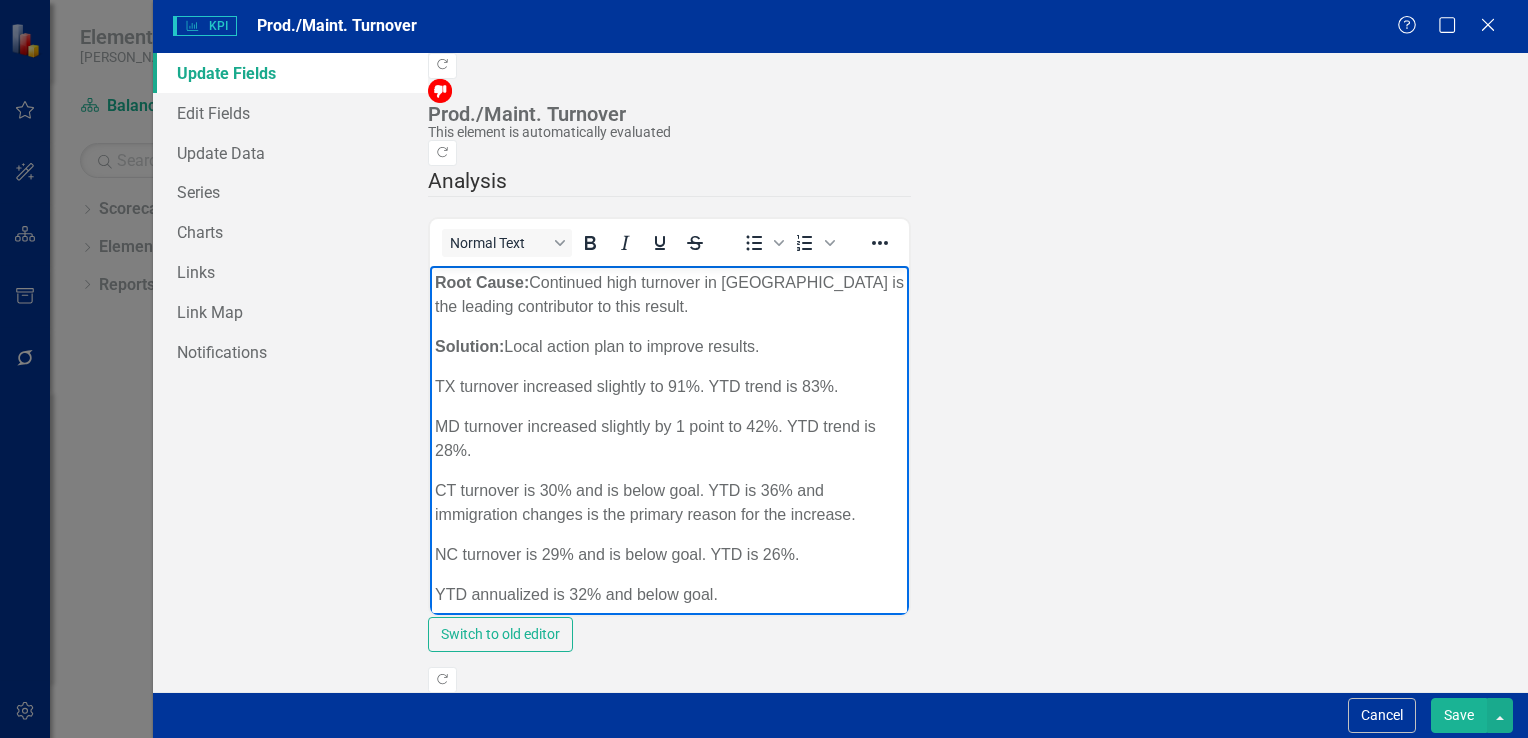 click on "YTD annualized is 32% and below goal." at bounding box center [668, 595] 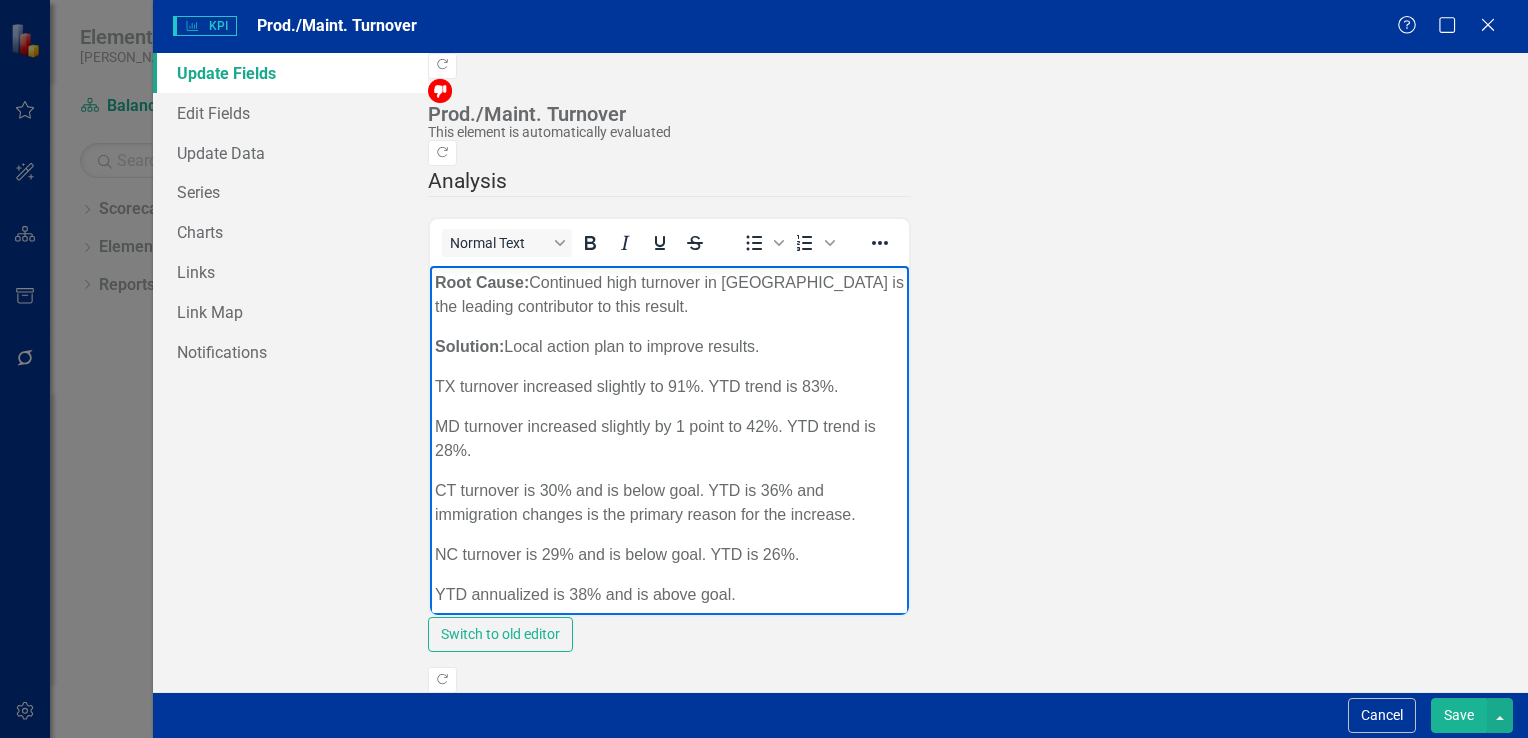 click on "Annualized three-month trailing is 23%." at bounding box center [668, 635] 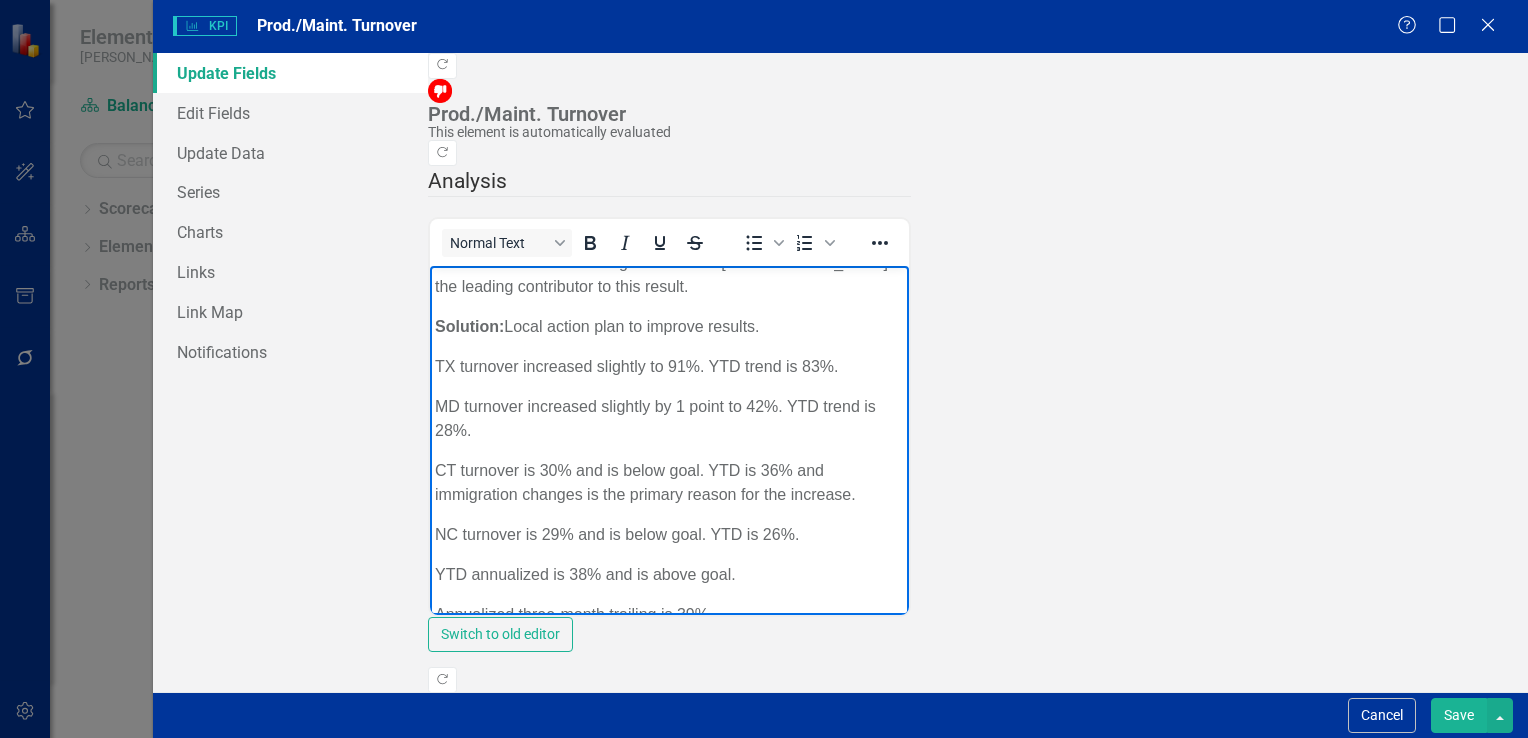 scroll, scrollTop: 44, scrollLeft: 0, axis: vertical 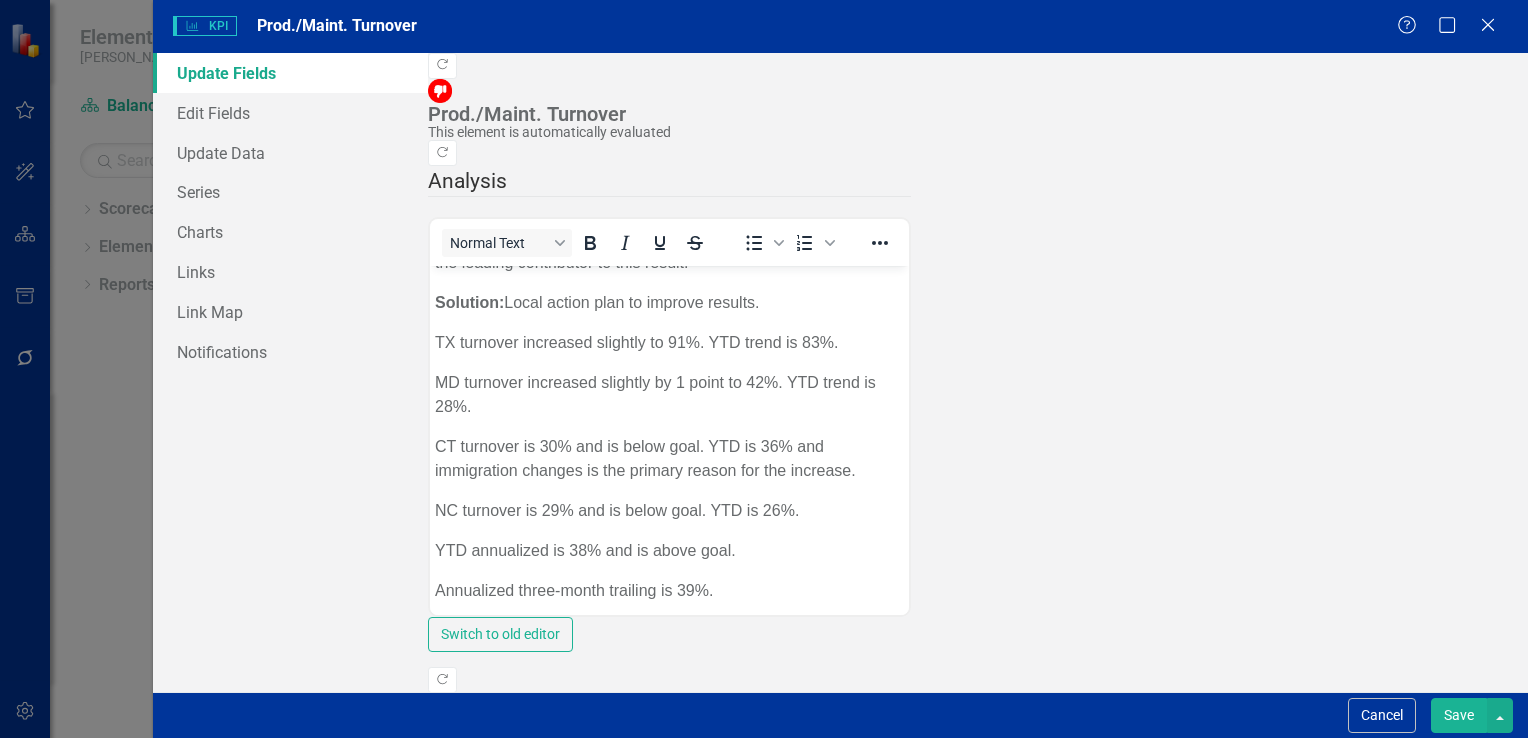 click on "Save" at bounding box center [1459, 715] 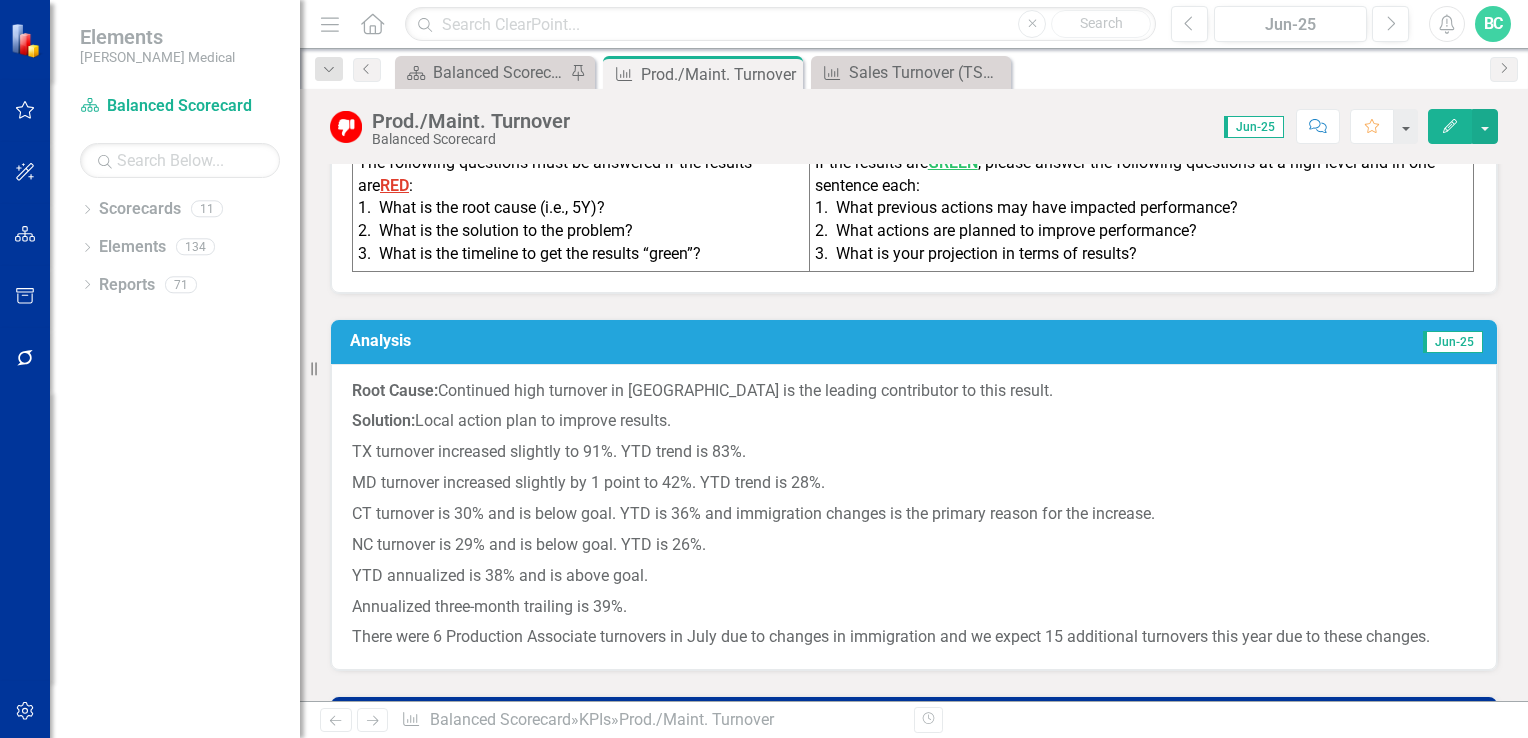 click on "Edit" at bounding box center [1450, 126] 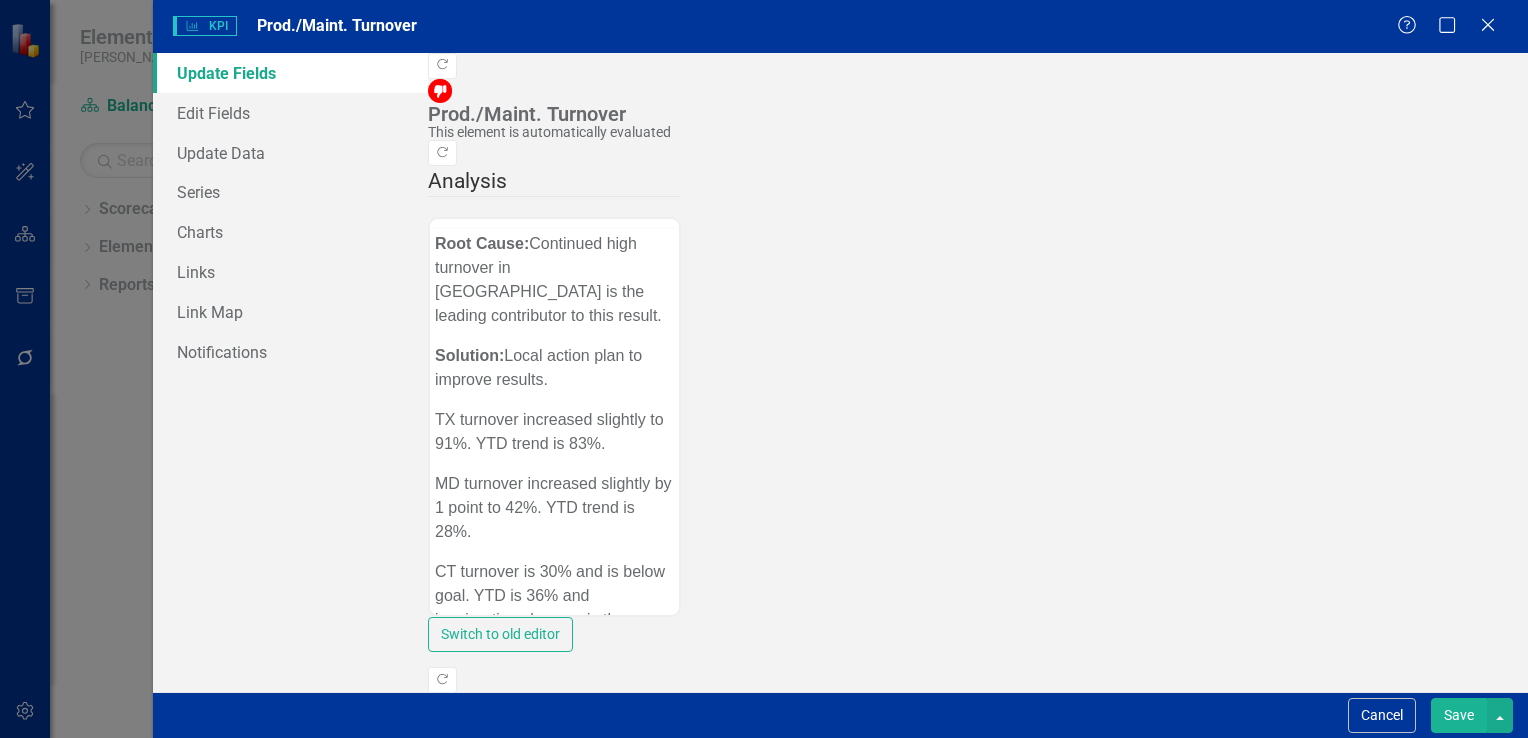 scroll, scrollTop: 0, scrollLeft: 0, axis: both 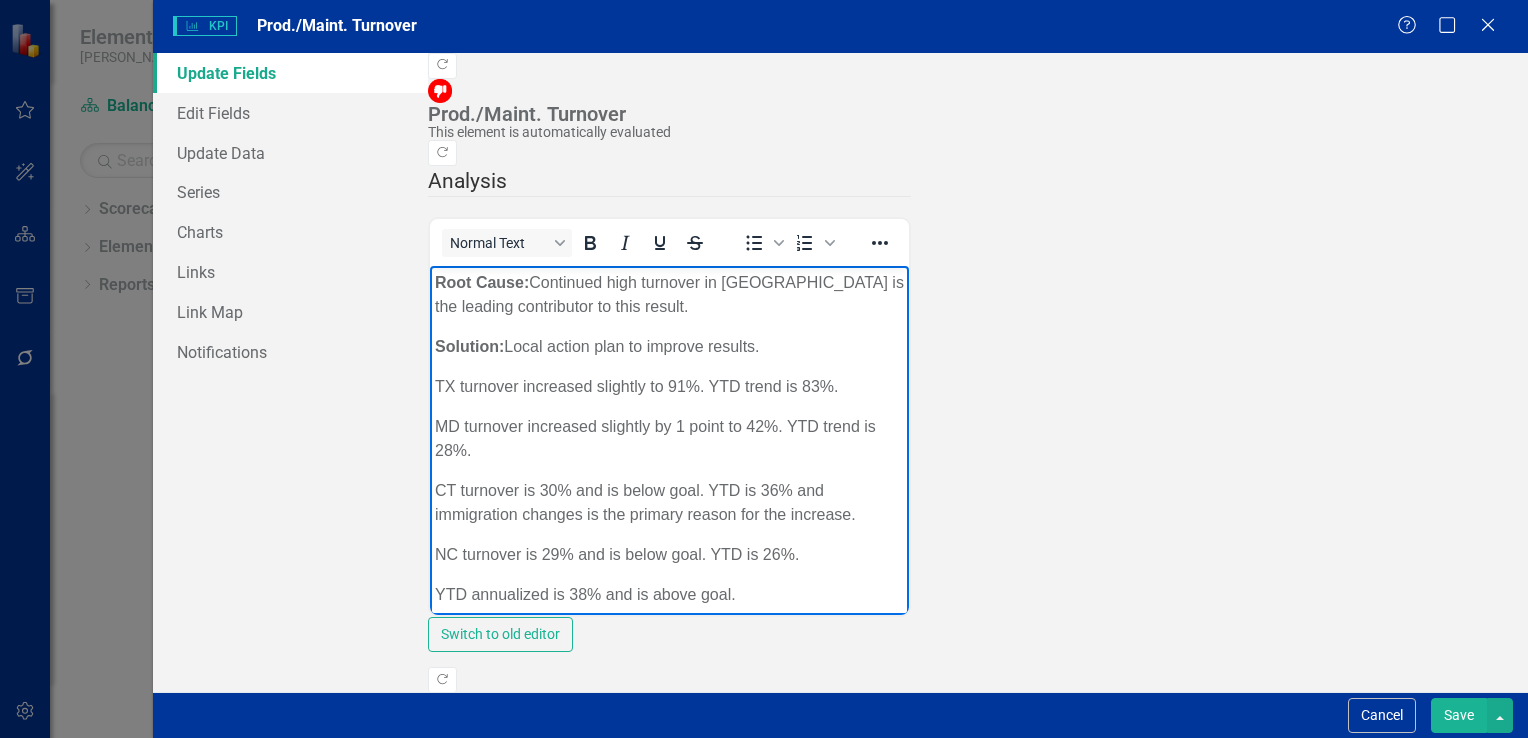 click on "Solution:  Local action plan to improve results." at bounding box center (668, 347) 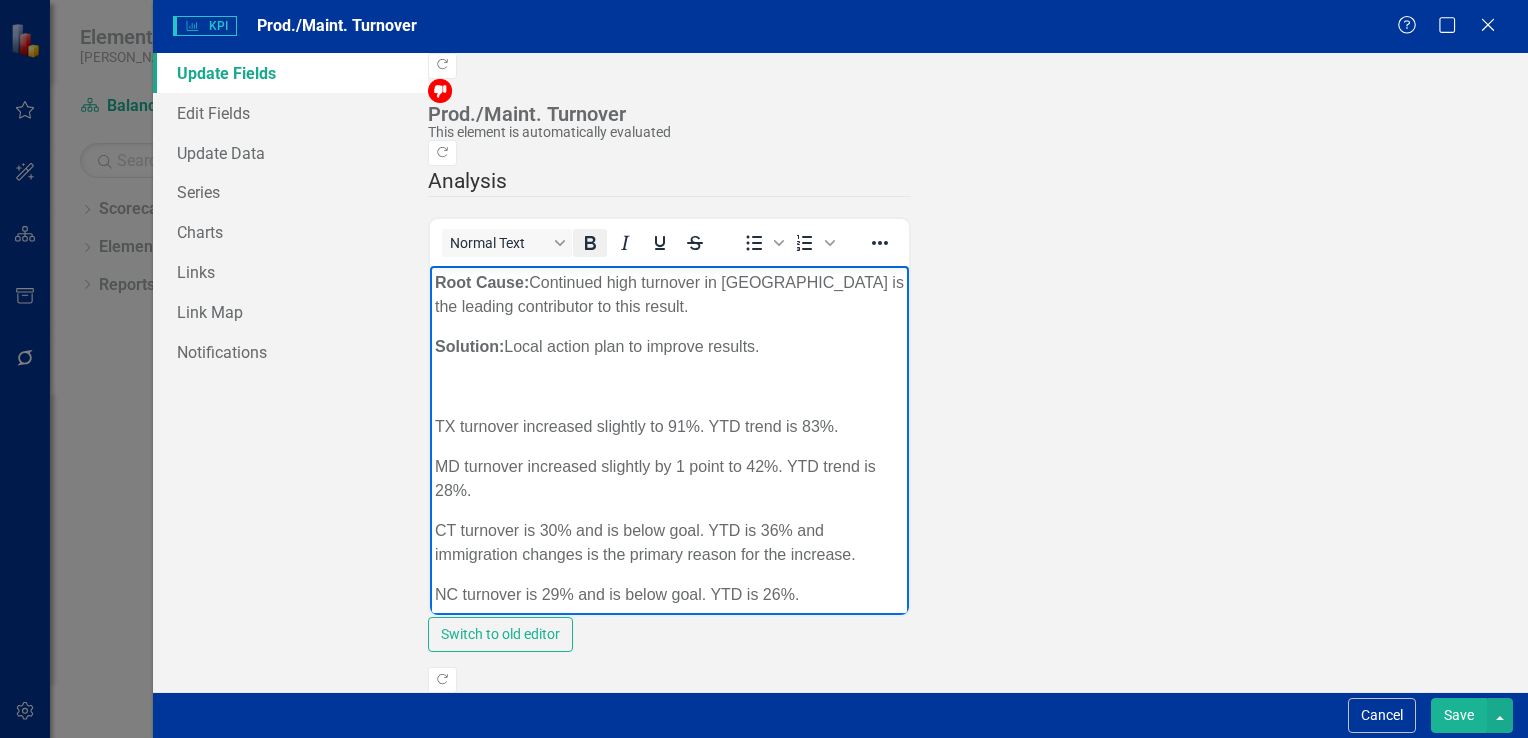 click 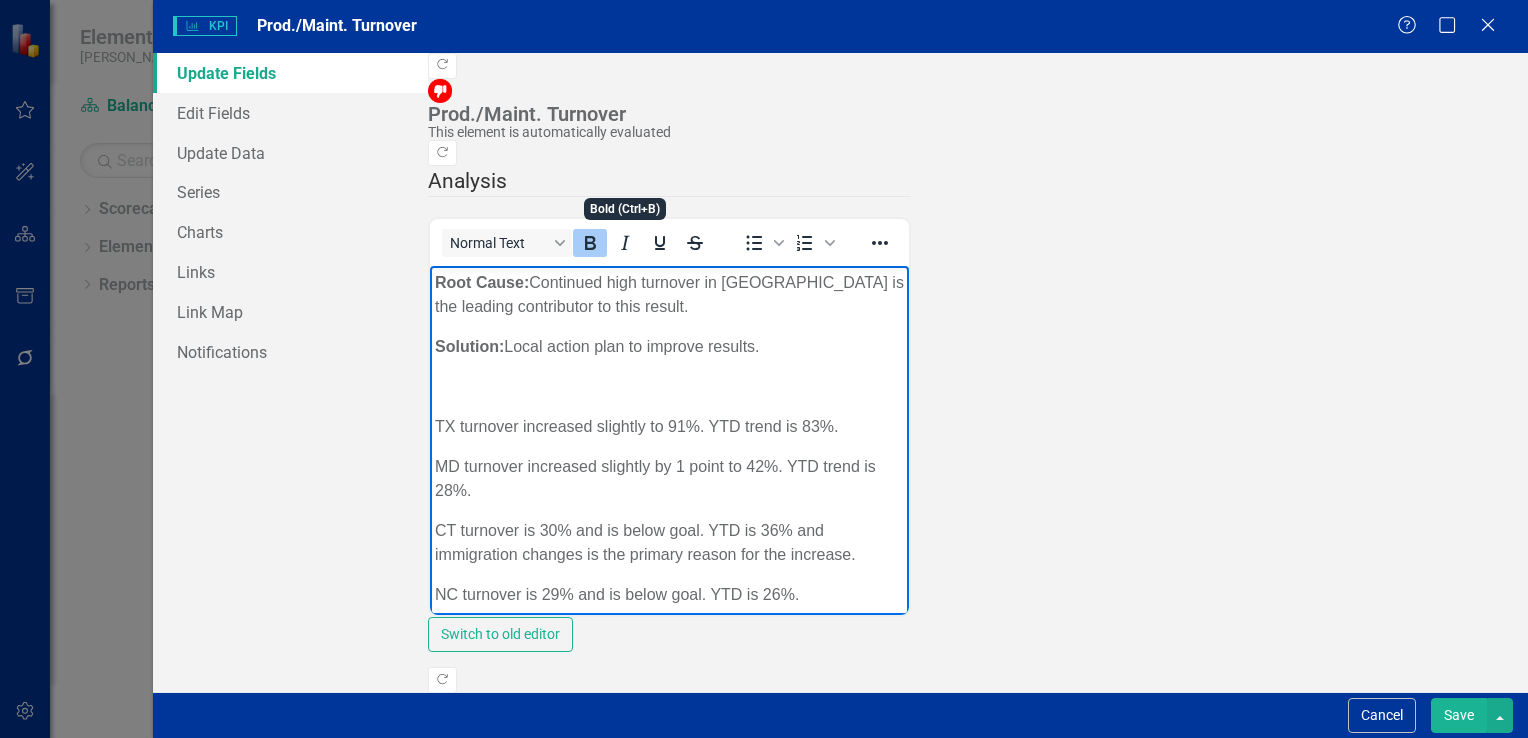 type 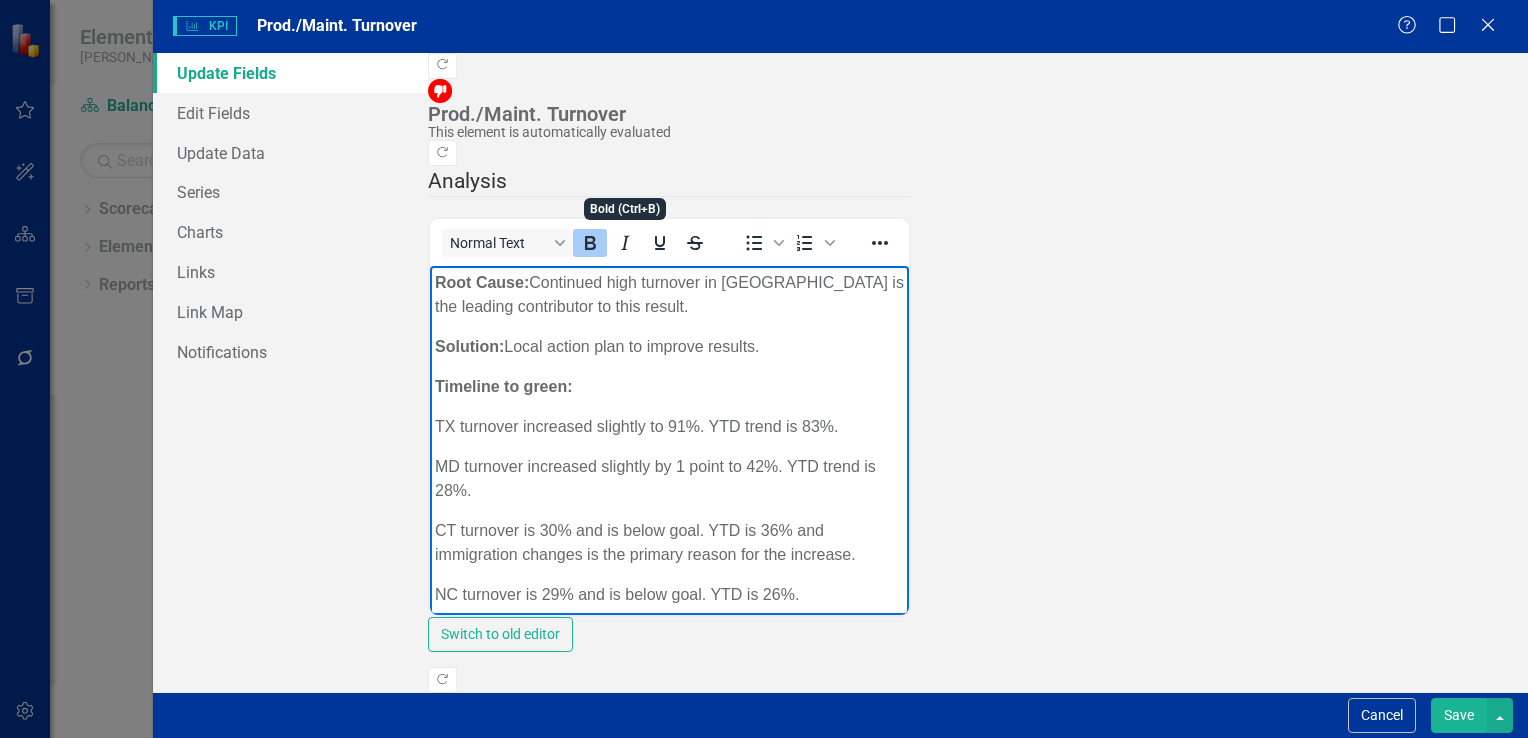 click 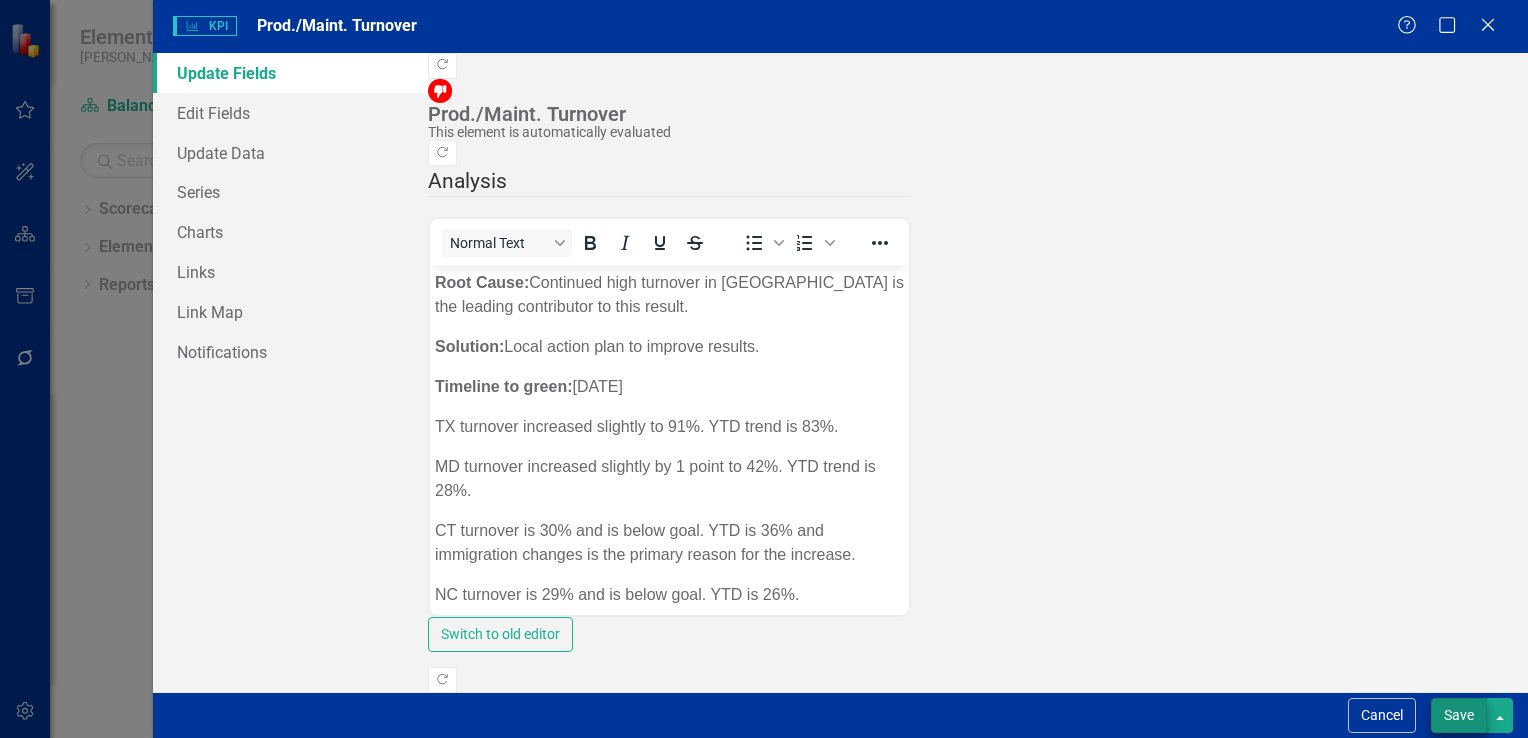 click on "Save" at bounding box center [1459, 715] 